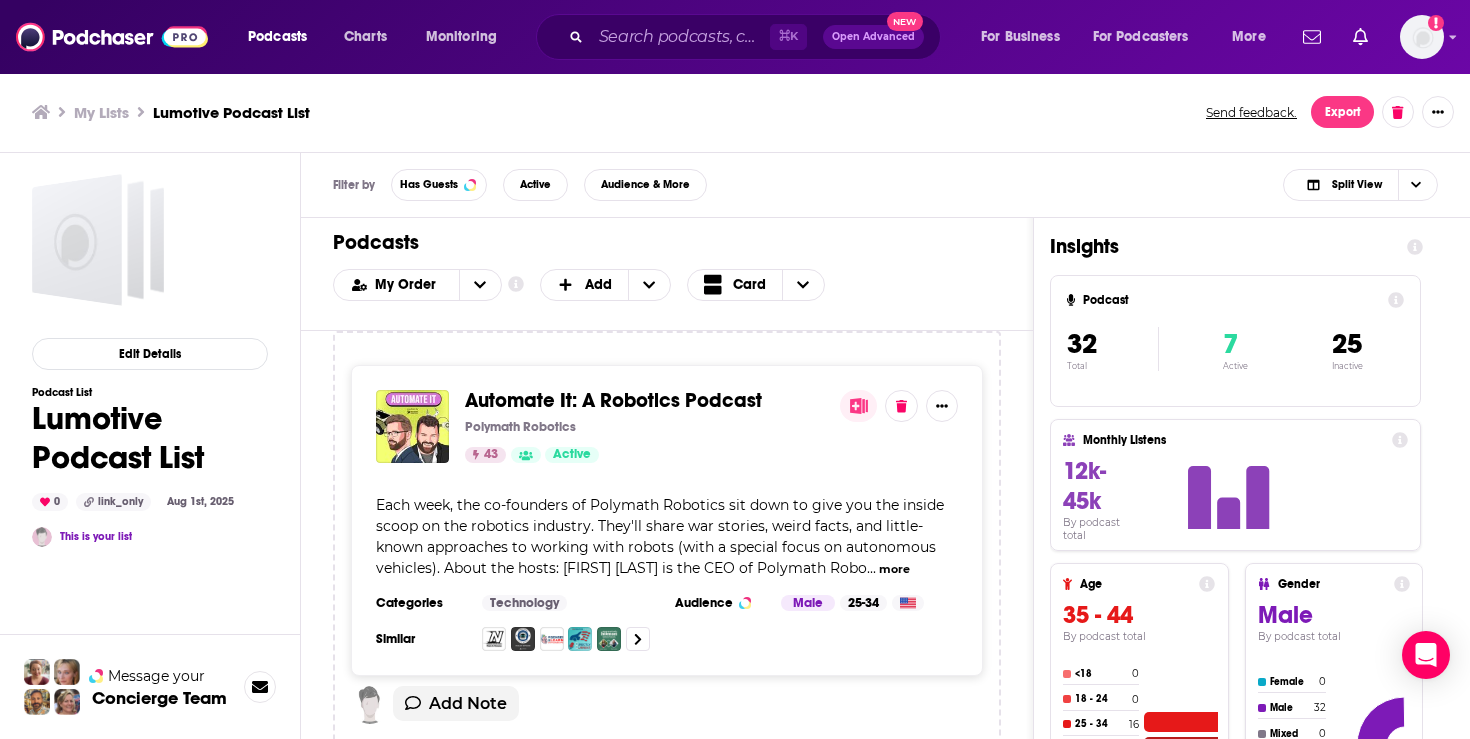 scroll, scrollTop: 0, scrollLeft: 0, axis: both 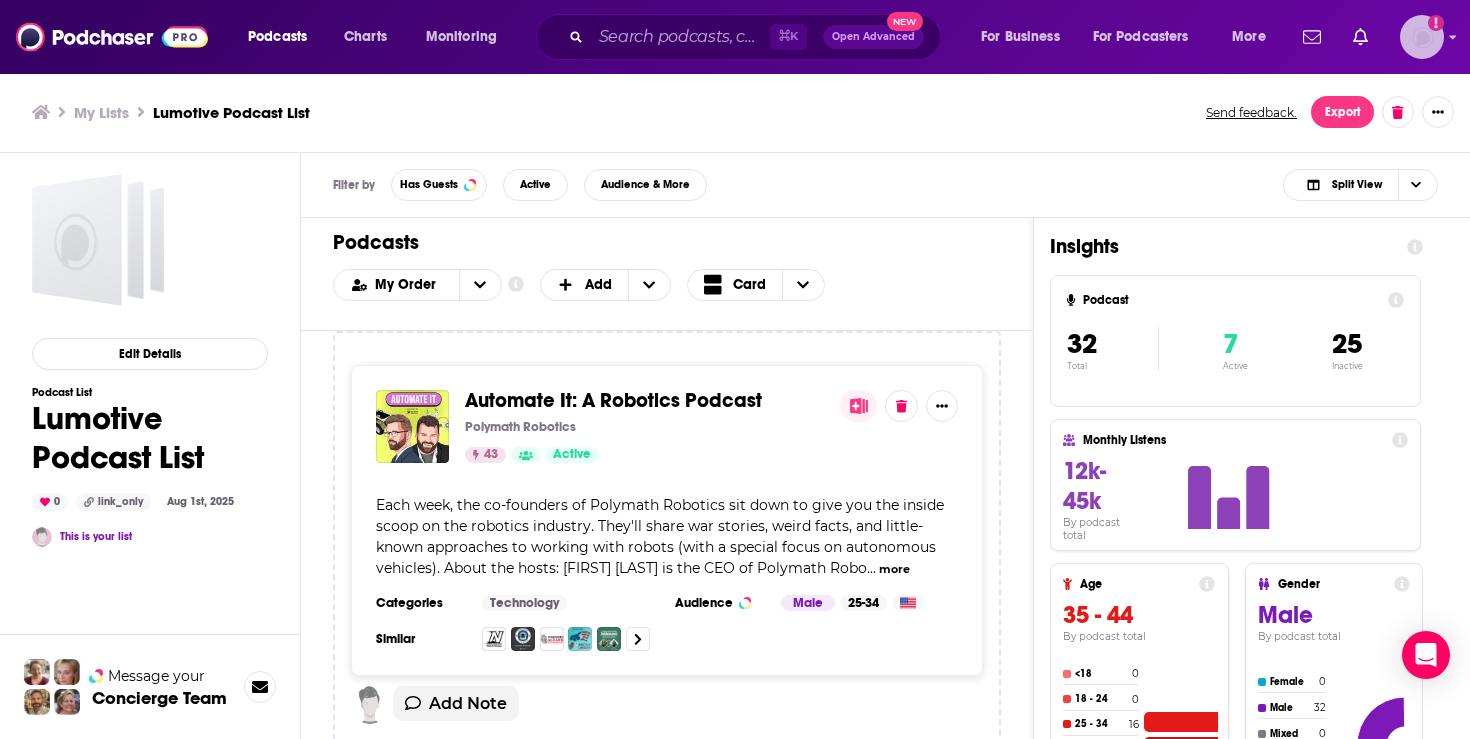 click 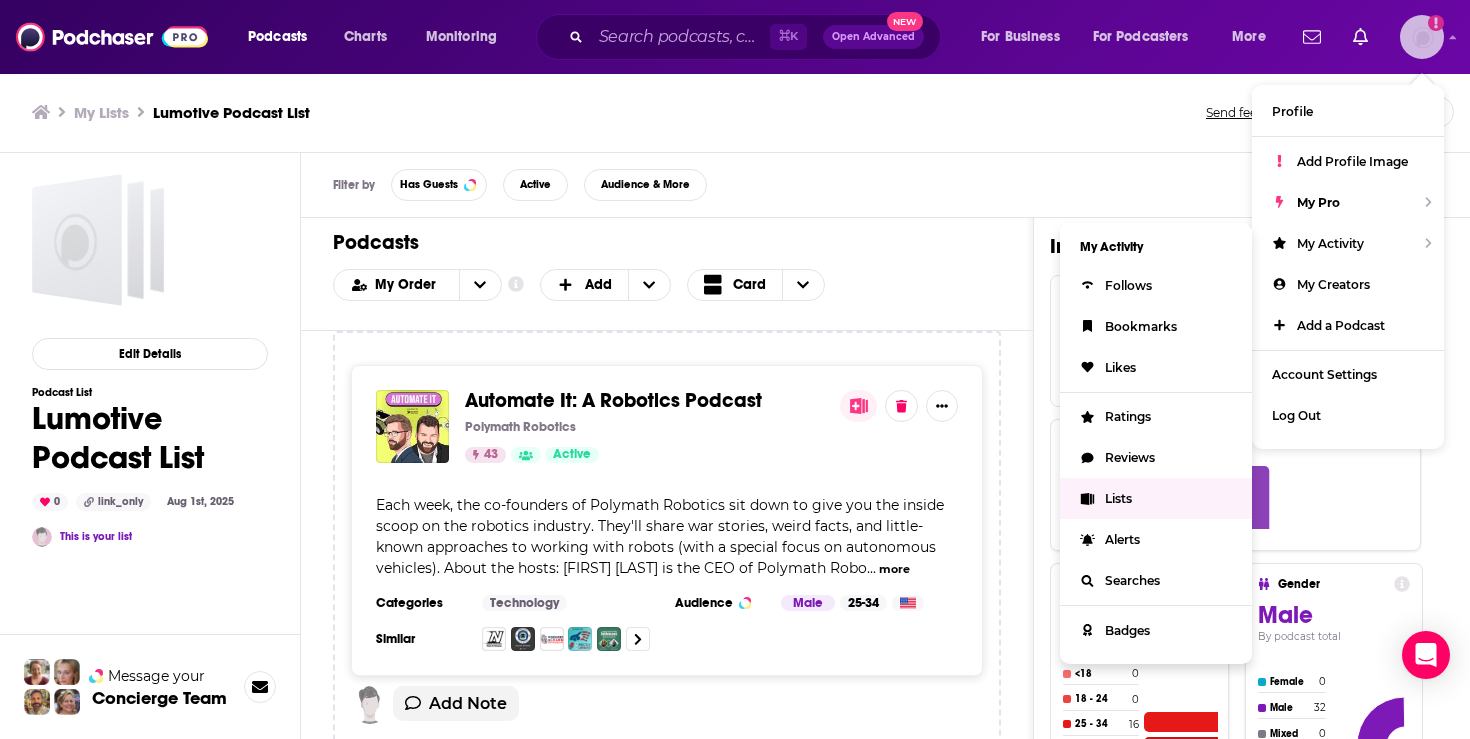click on "Lists" at bounding box center [1156, 498] 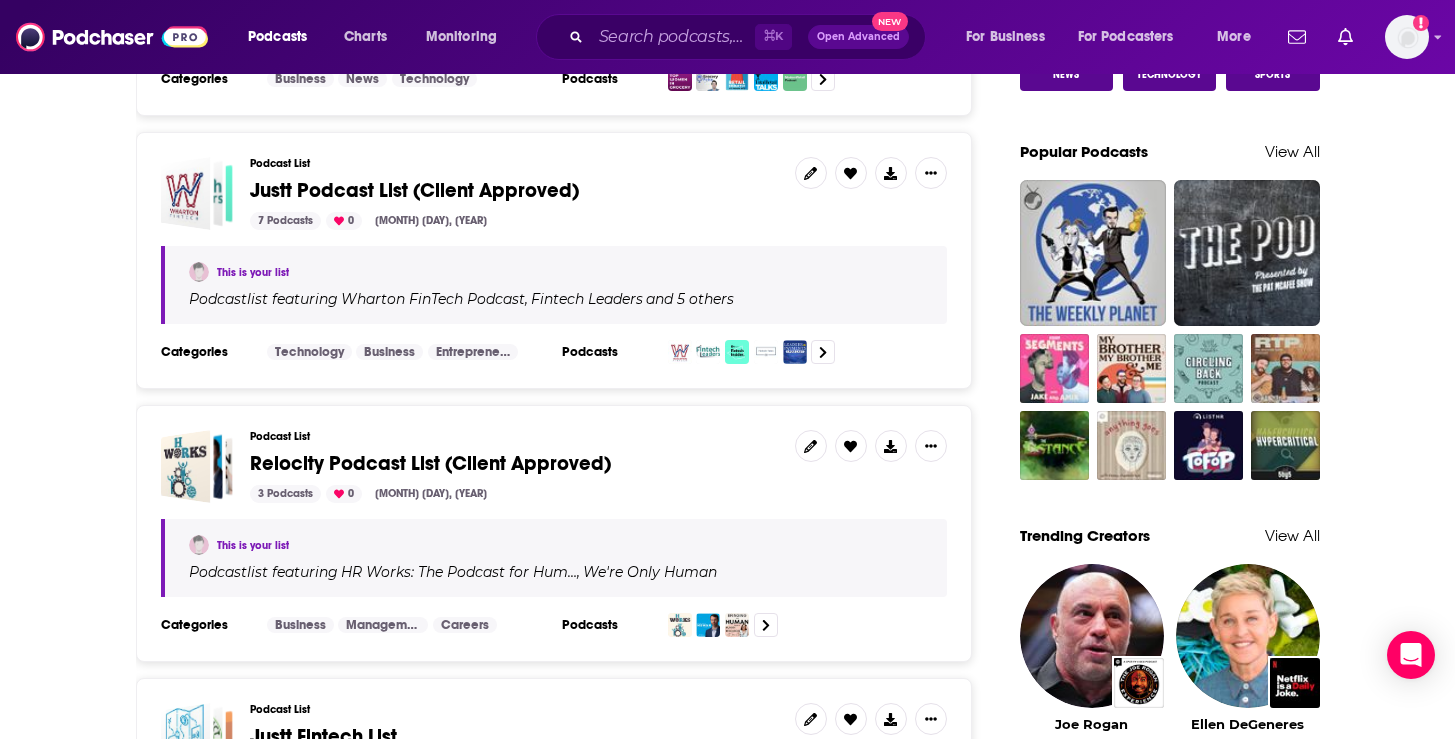 scroll, scrollTop: 1376, scrollLeft: 0, axis: vertical 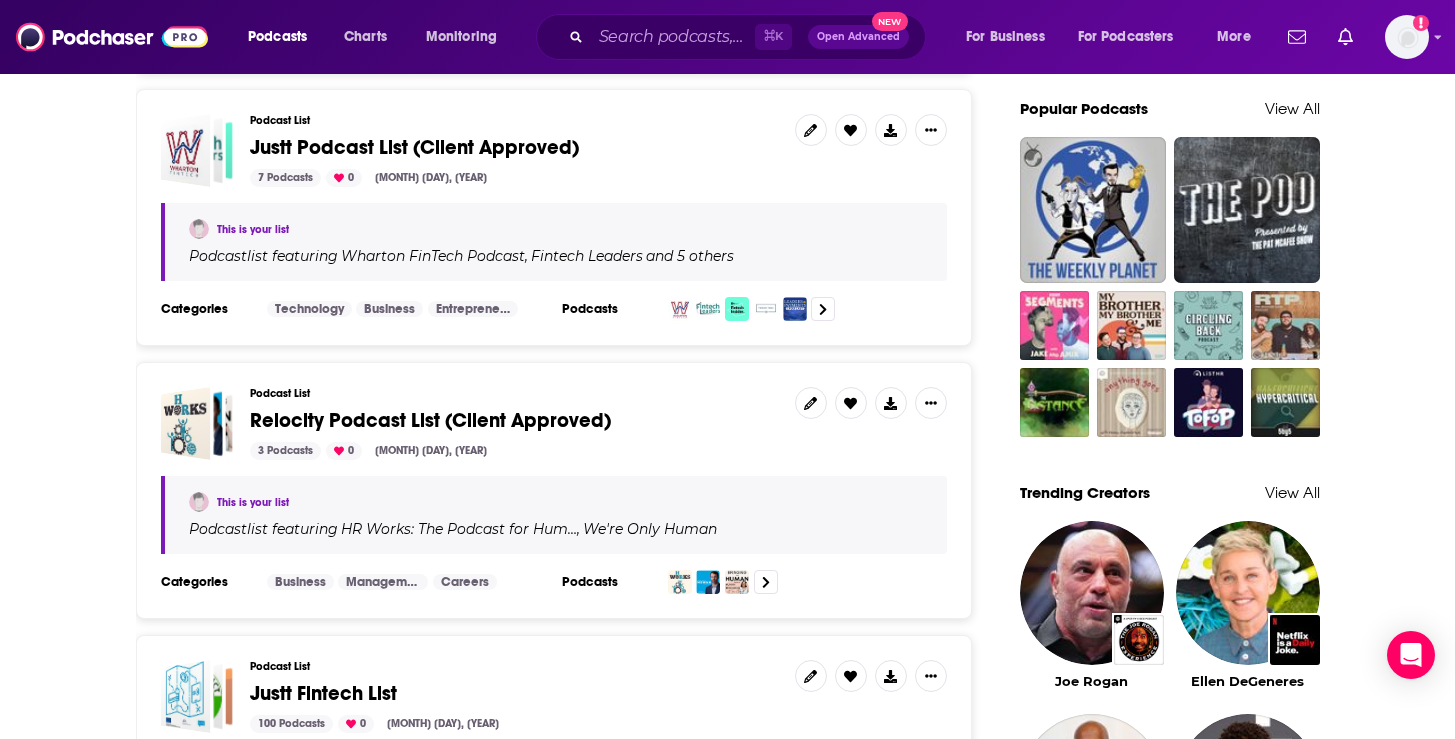 click on "Justt Podcast List (Client Approved)" at bounding box center [514, 148] 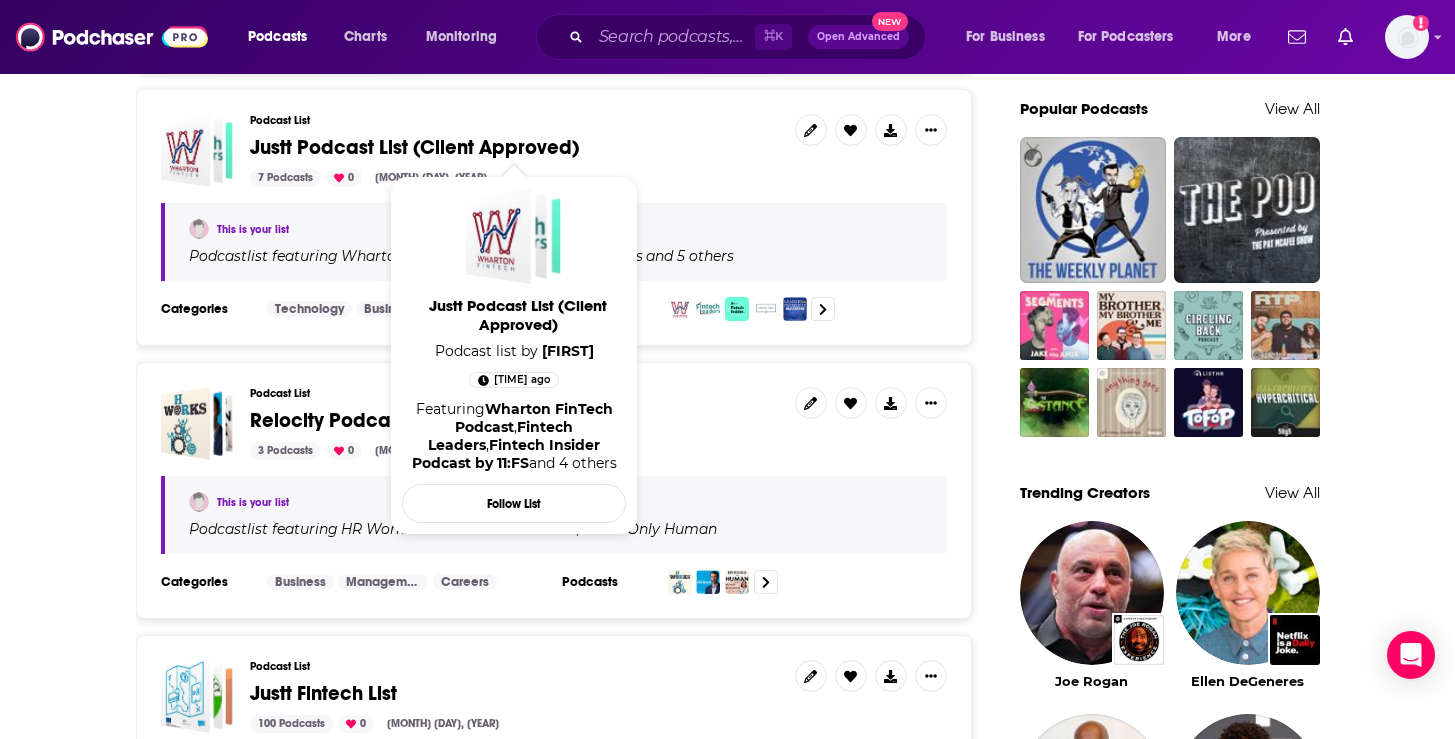 click on "Justt Podcast List (Client Approved)" at bounding box center (414, 147) 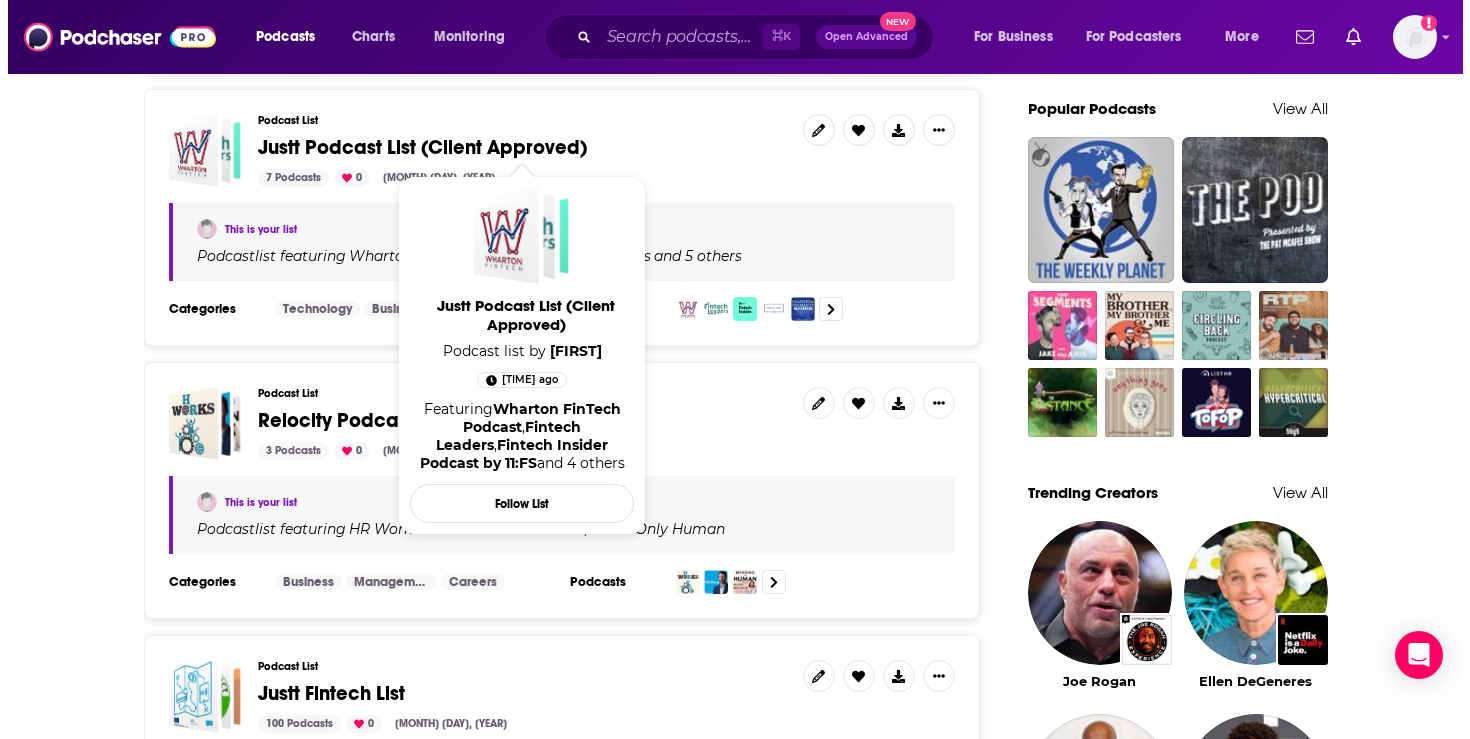 scroll, scrollTop: 0, scrollLeft: 0, axis: both 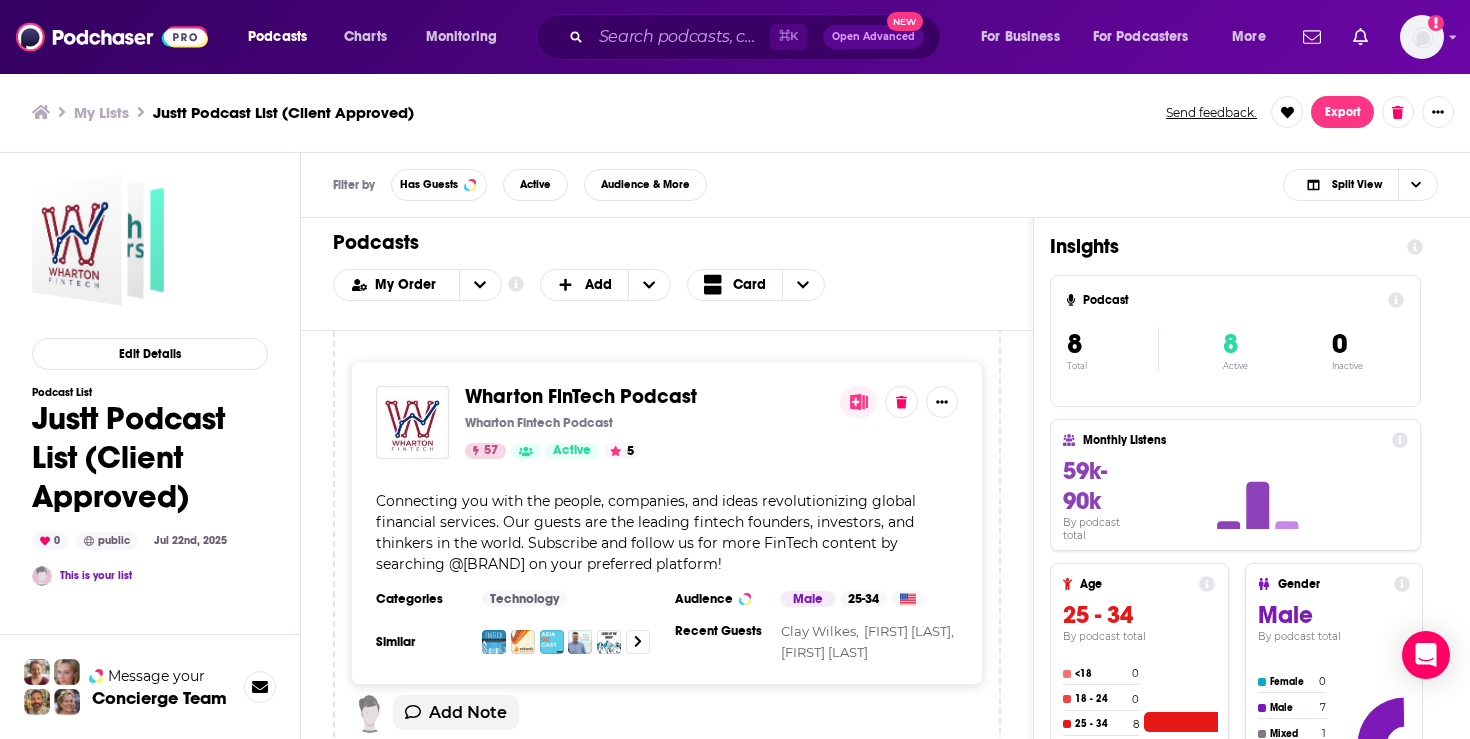click on "Wharton FinTech Podcast Wharton Fintech Podcast 57 Active 5" at bounding box center (644, 422) 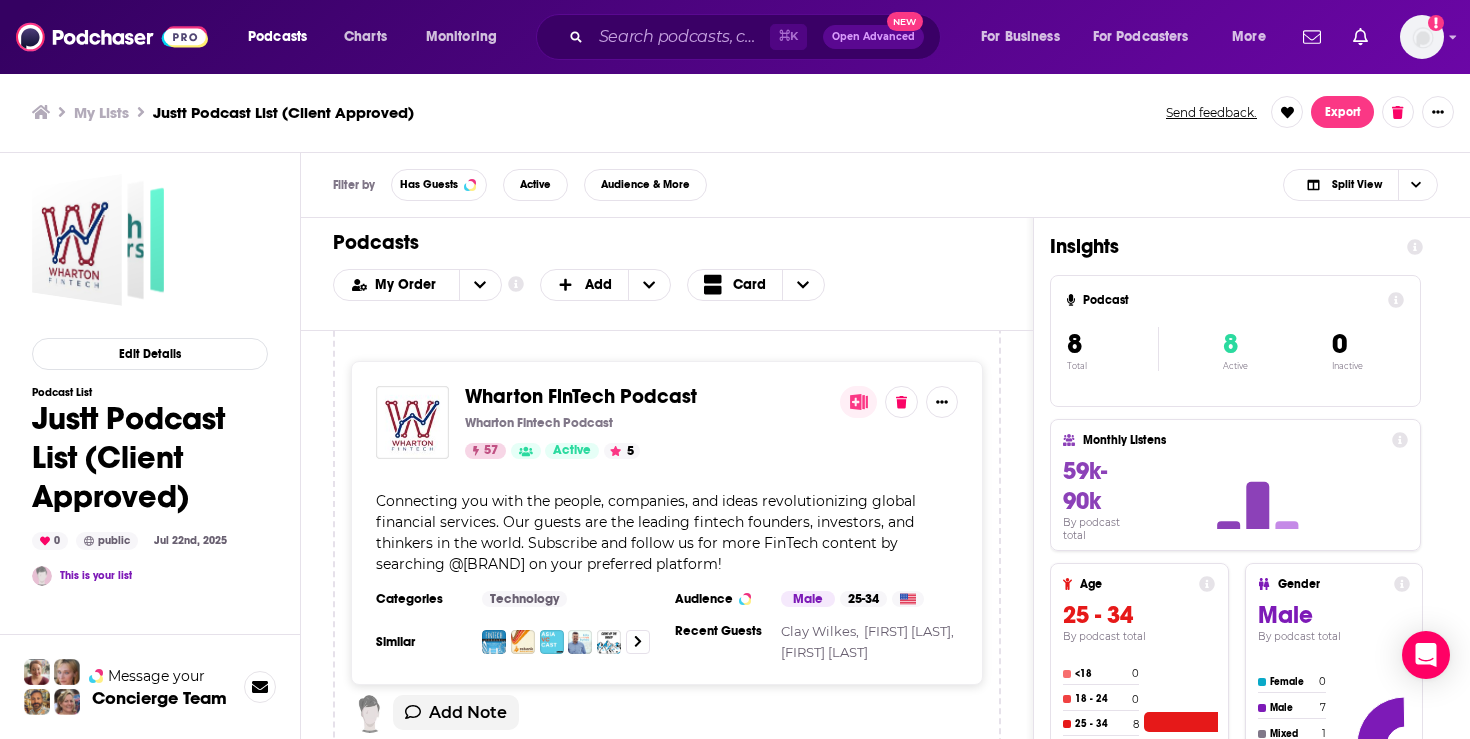 click on "Connecting you with the people, companies, and ideas revolutionizing global financial services. Our guests are the leading fintech founders, investors, and thinkers in the world. Subscribe and follow us for more FinTech content by searching @[BRAND] on your preferred platform!" at bounding box center (646, 532) 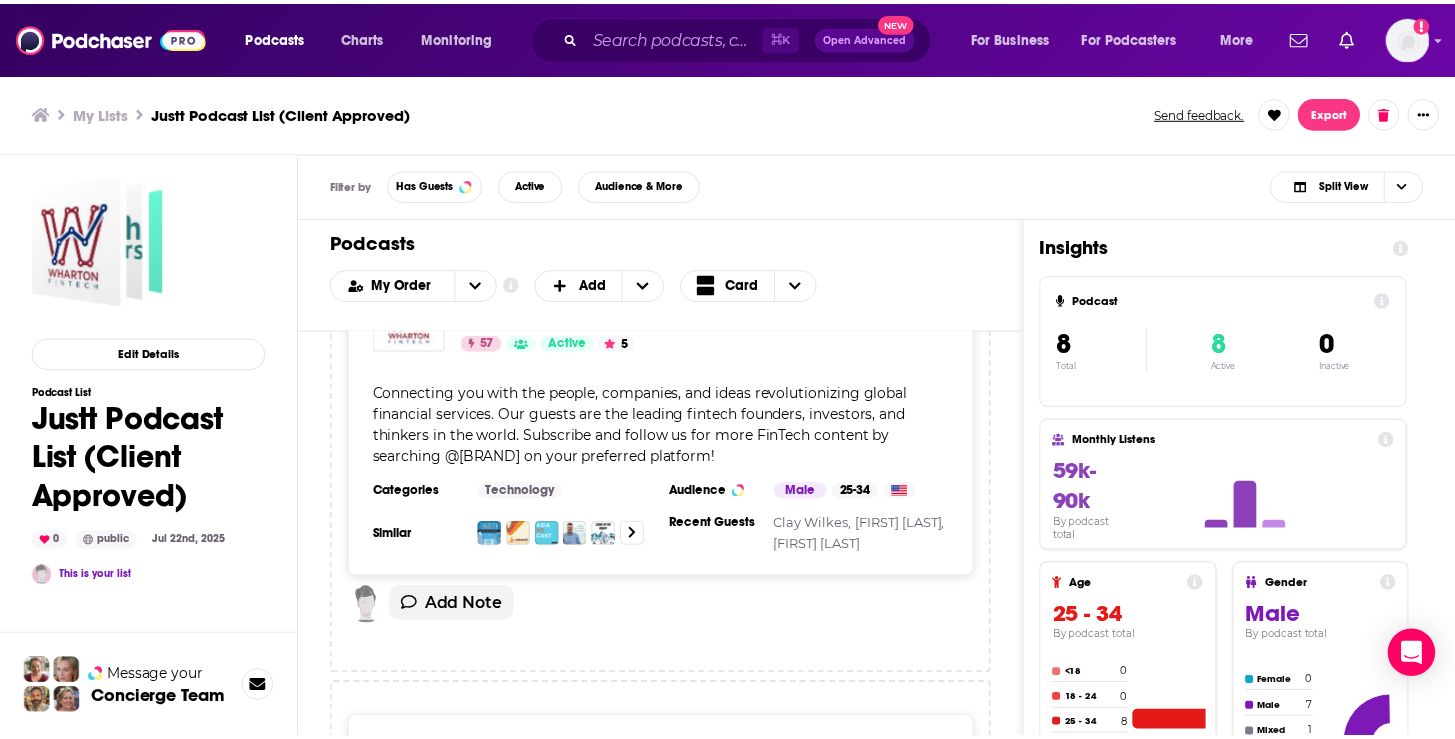 scroll, scrollTop: 0, scrollLeft: 0, axis: both 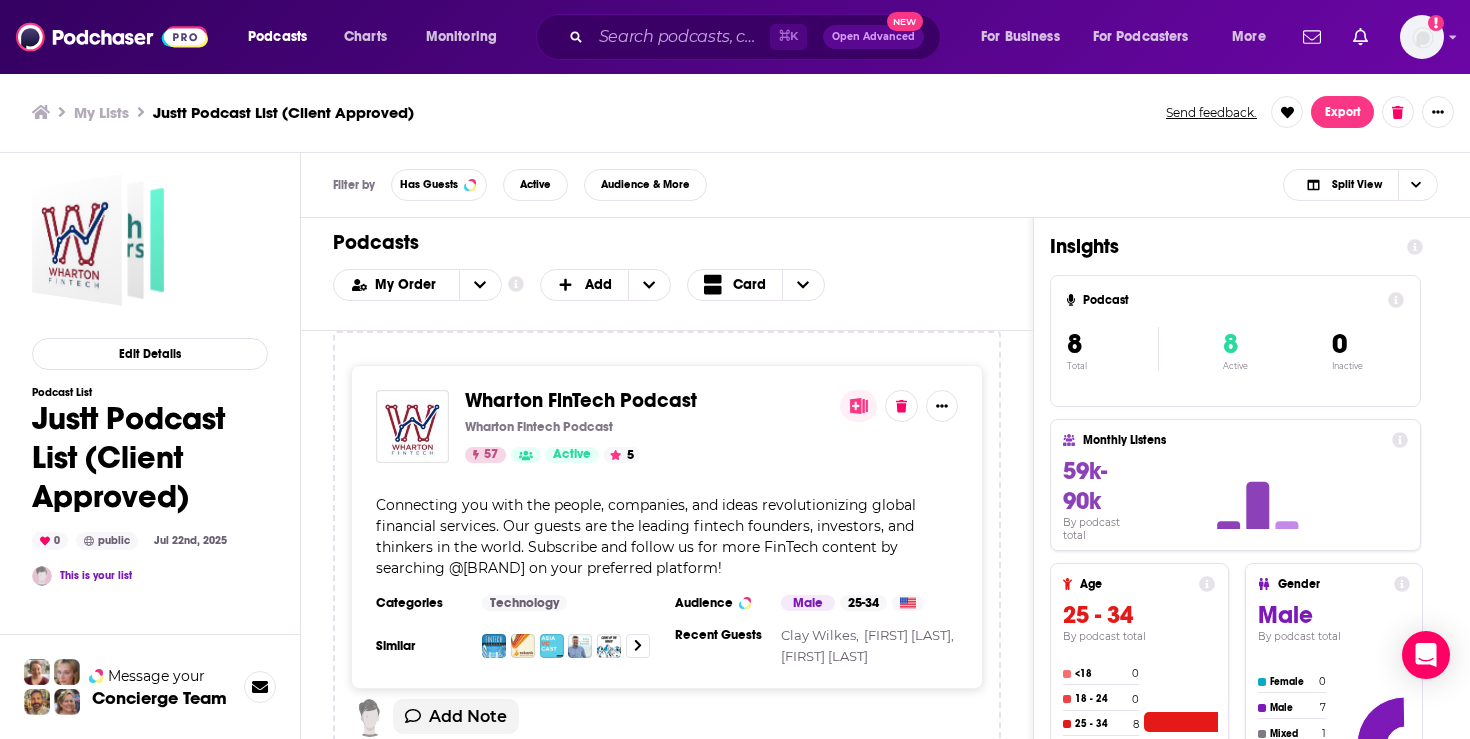 click on "Wharton FinTech Podcast" at bounding box center [581, 400] 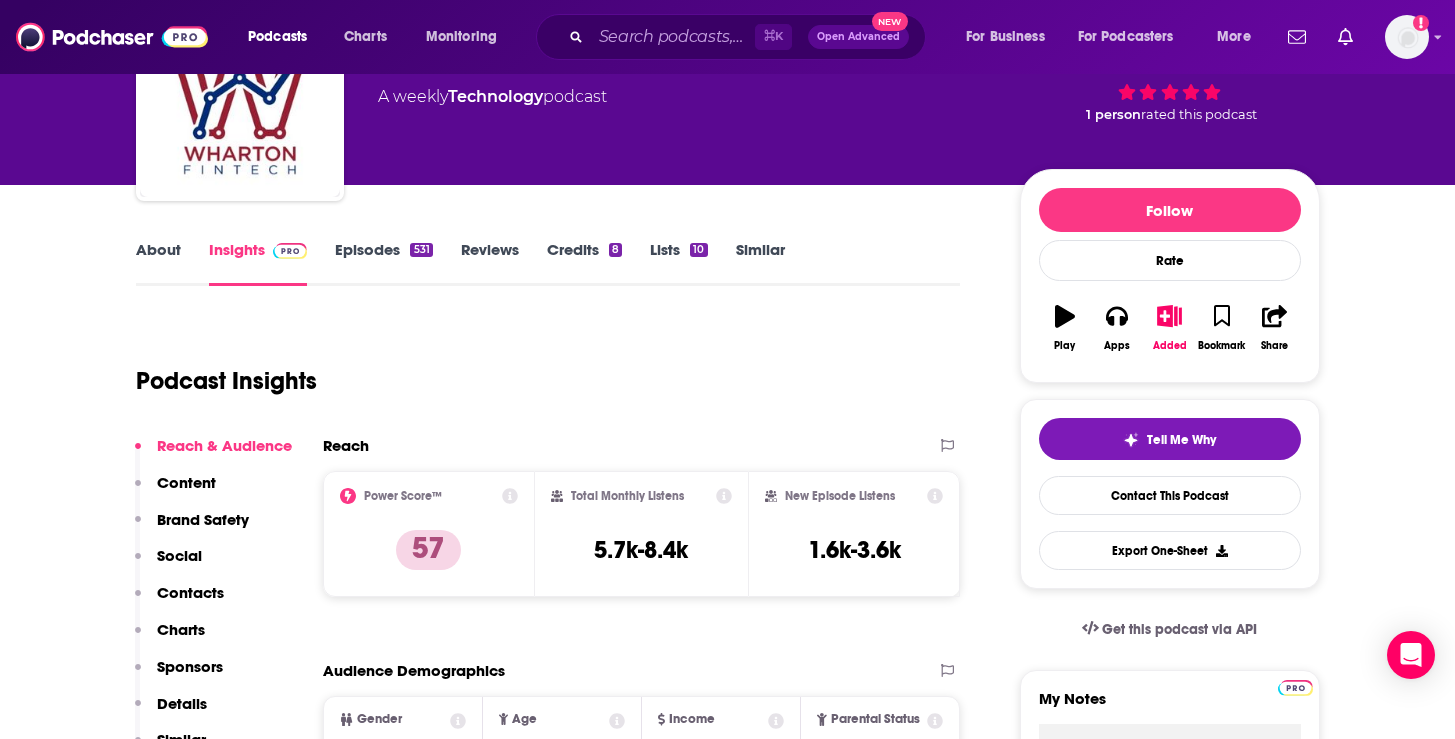 scroll, scrollTop: 90, scrollLeft: 0, axis: vertical 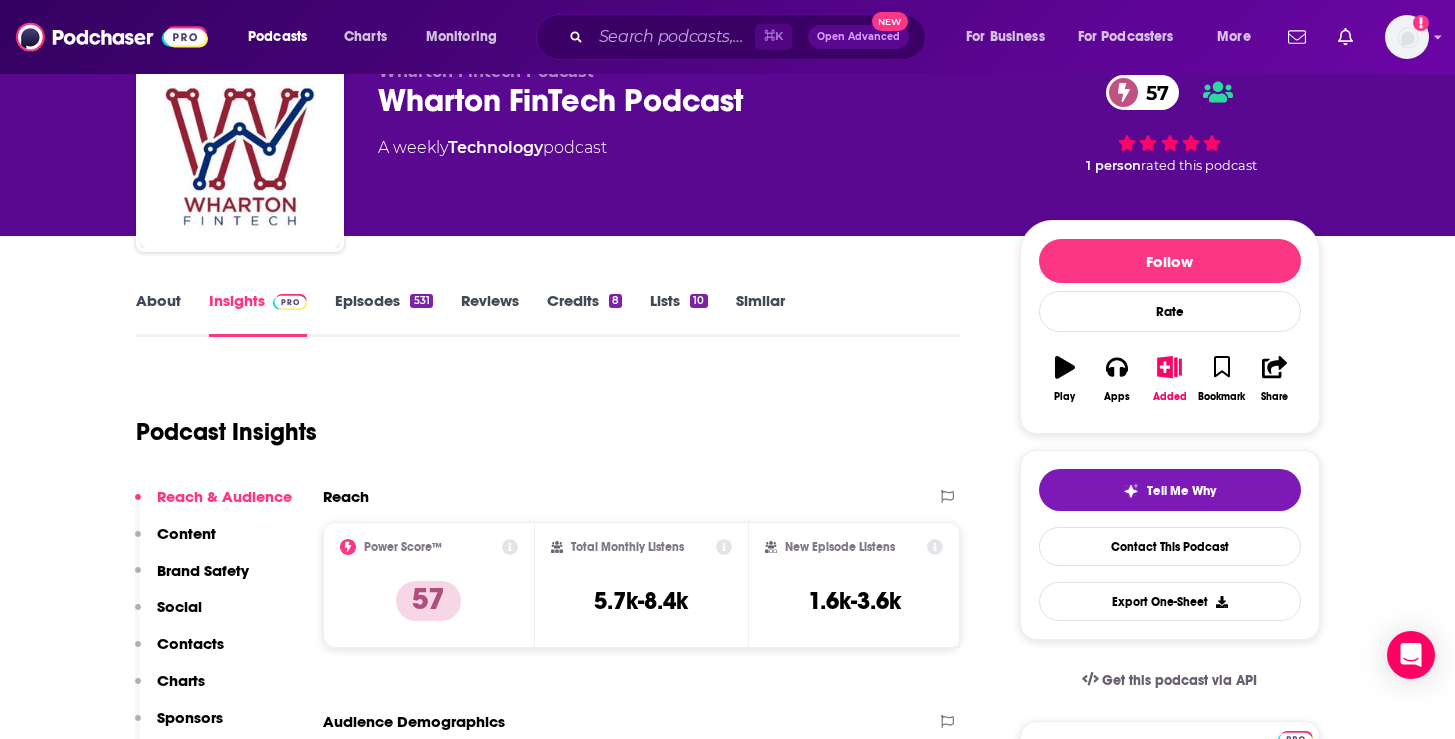 click on "Episodes 531" at bounding box center [383, 314] 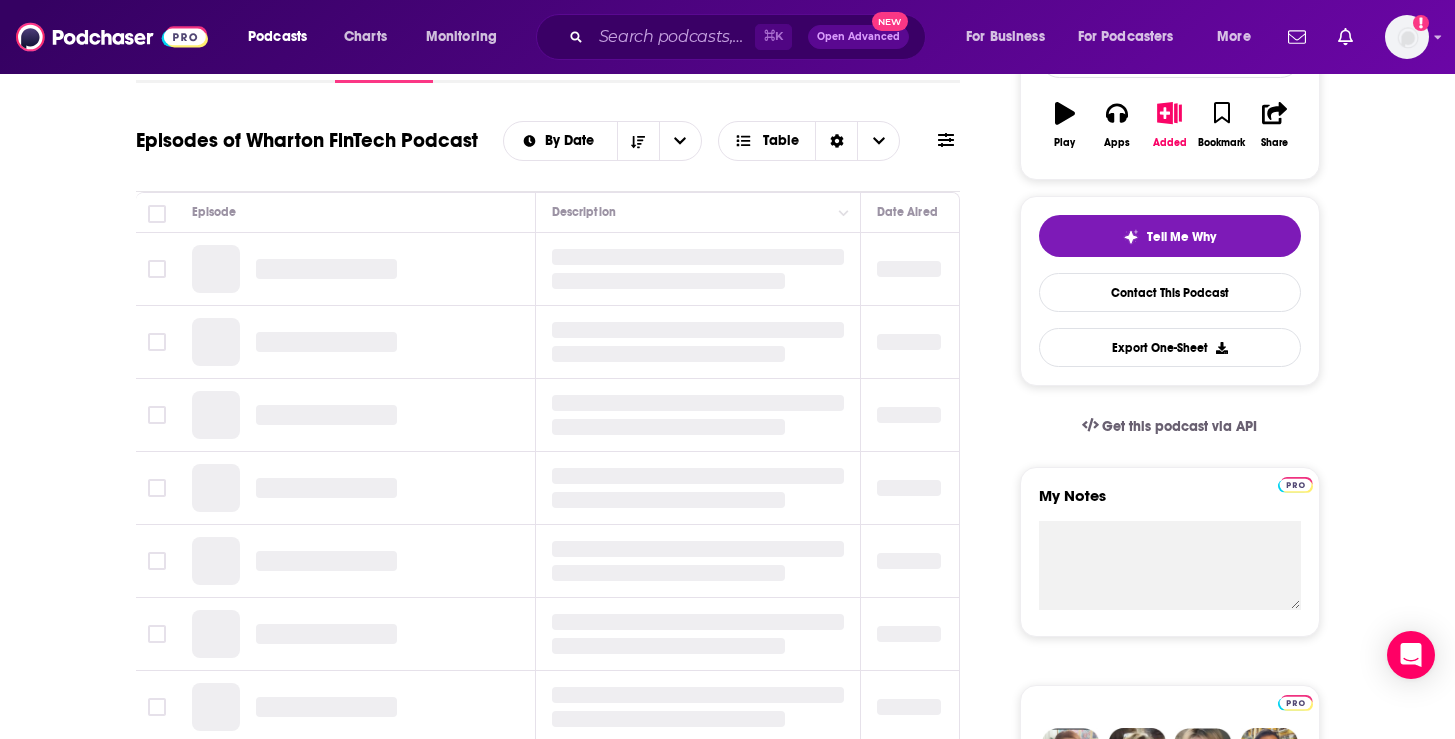 scroll, scrollTop: 349, scrollLeft: 0, axis: vertical 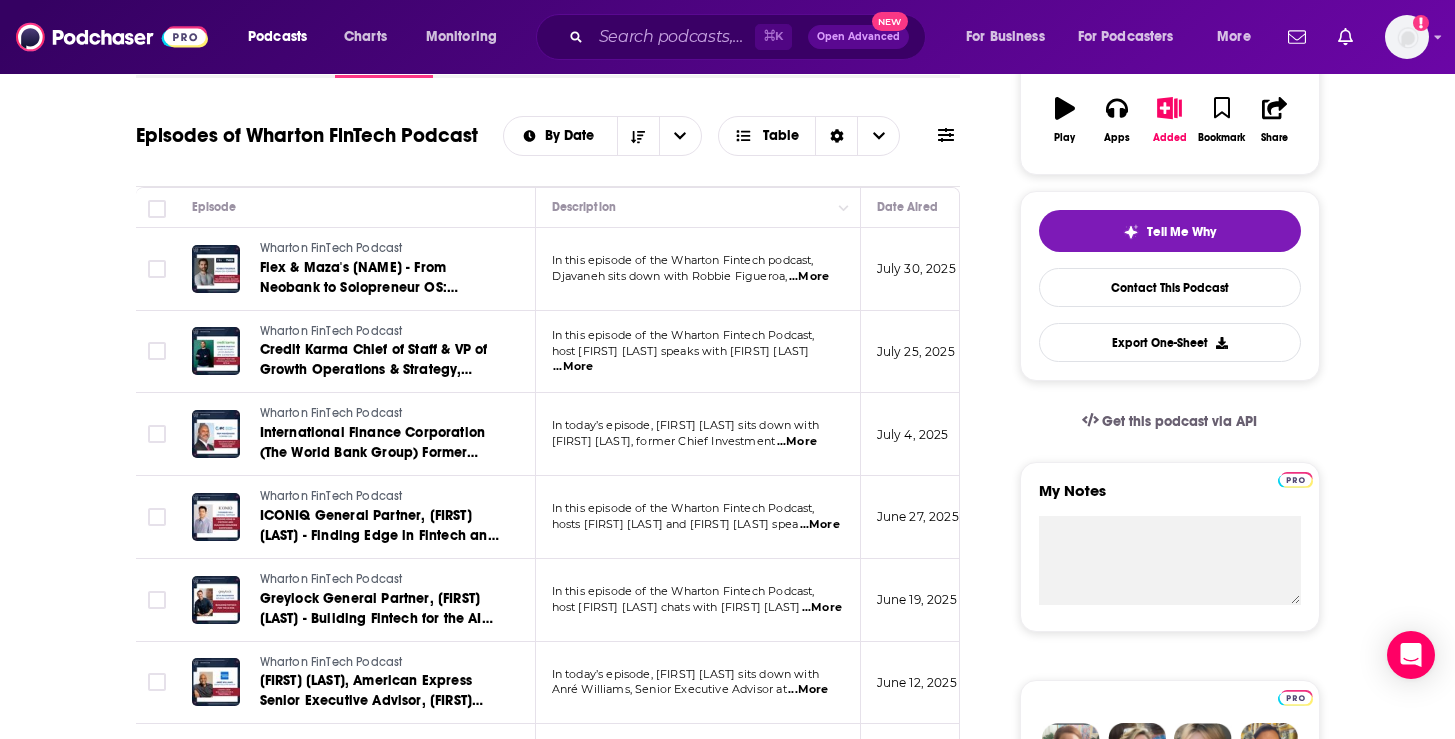 click on "...More" at bounding box center [809, 277] 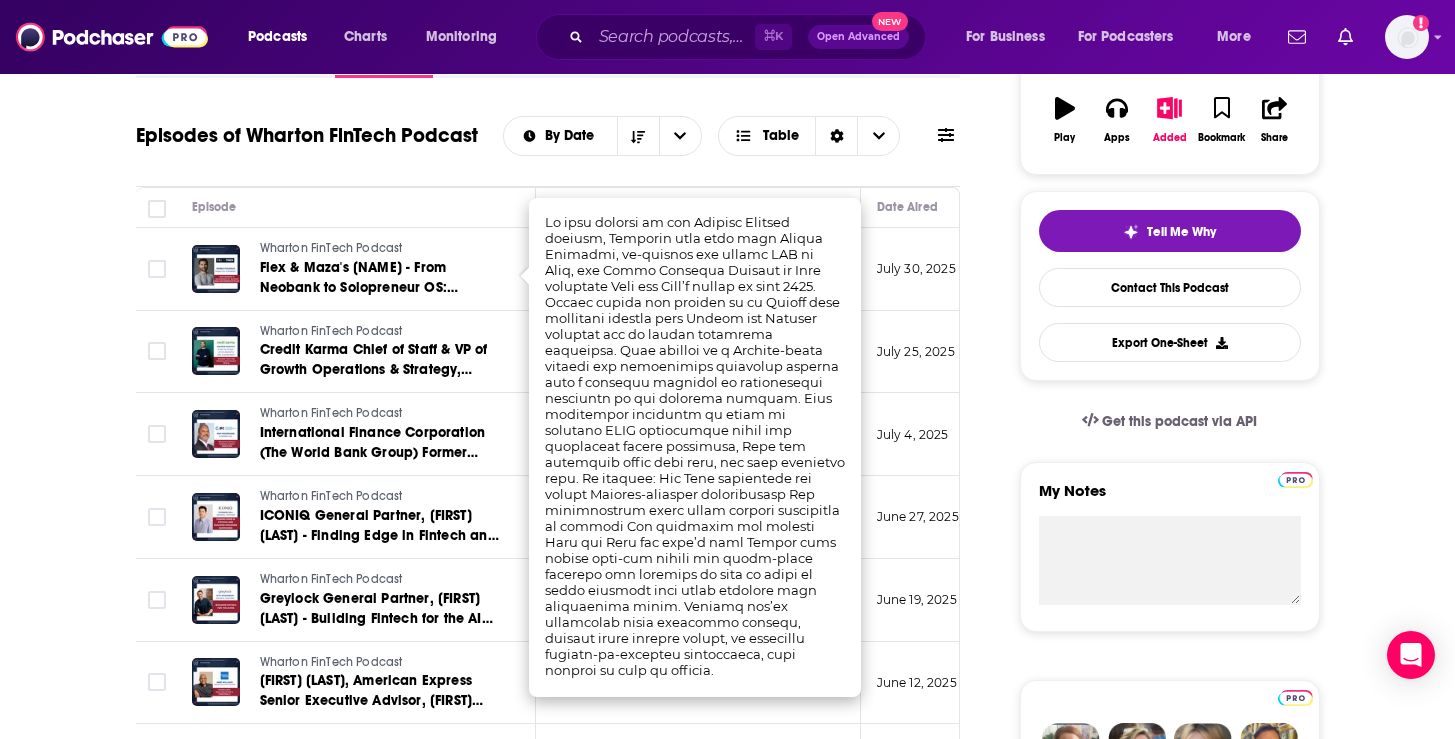 click on "About Insights Episodes 531 Reviews Credits 8 Lists 10 Similar Episodes of Wharton FinTech Podcast By Date Table Episode Description Date Aired Reach Episode Guests Length Wharton FinTech Podcast Flex & Maza's Robbie Figueroa - From Neobank to Solopreneur OS: Building Maza and Merging with Flex In this episode of the Wharton Fintech podcast, Djavaneh sits down with Robbie Figueroa, ...More [DATE] 4.4k-6.5k -- 32:30 s Wharton FinTech Podcast Credit Karma Chief of Staff & VP of Growth Operations & Strategy, Ashwin Murthy - Building Trust and Personalizing Finance with AI In this episode of the Wharton Fintech Podcast, host Sabrina Fathi speaks with Ashwin Mu ...More [DATE] 1.9k-3.9k -- 40:48 s Wharton FinTech Podcast International Finance Corporation (The World Bank Group) Former CIO, Ram Mahidhara - Inclusive Capital & Emerging Market Innovation In today’s episode, Kimberly Zhang sits down with Ram Mahidhara, former Chief Investment ...More [DATE] Under 2.4k -- 37:04 s ...More -- s s" at bounding box center [562, 4323] 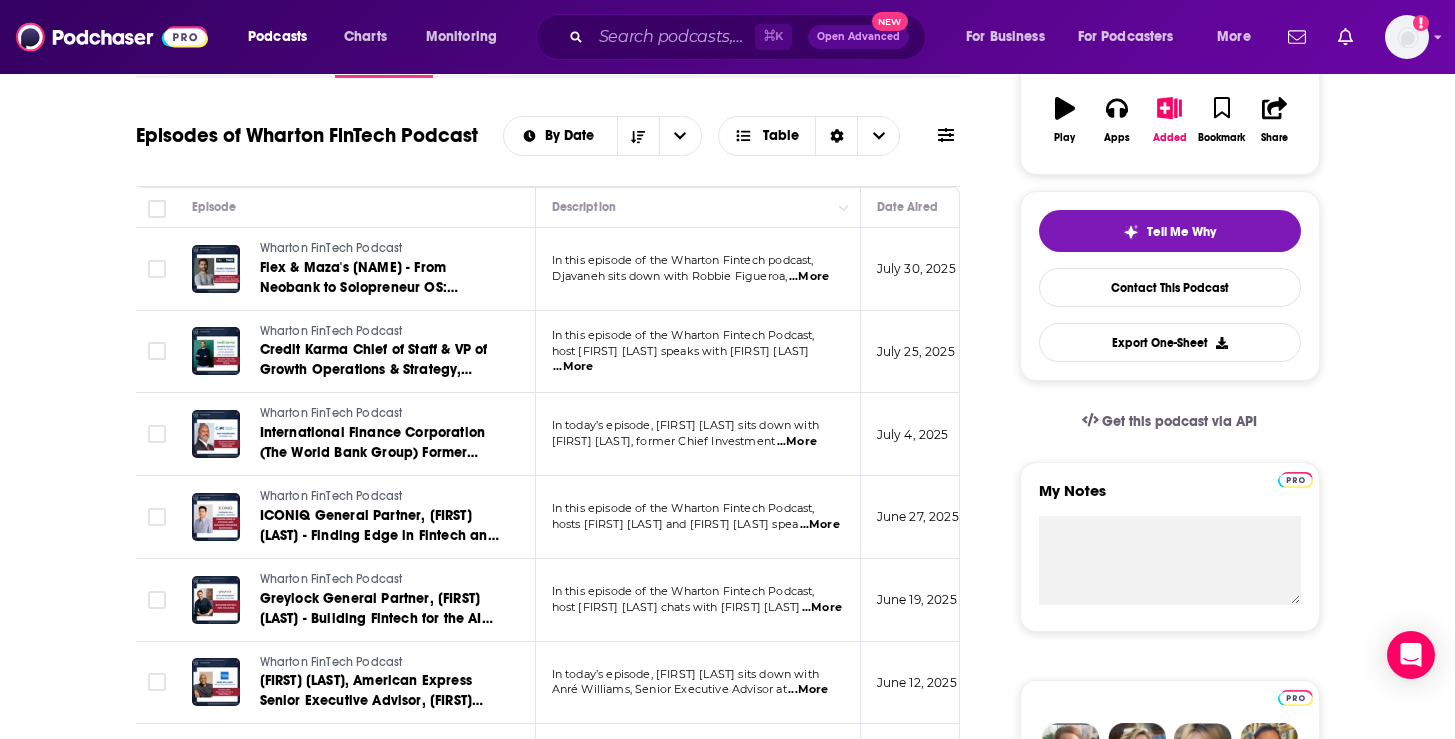 click on "In this episode of the Wharton Fintech Podcast," at bounding box center [683, 335] 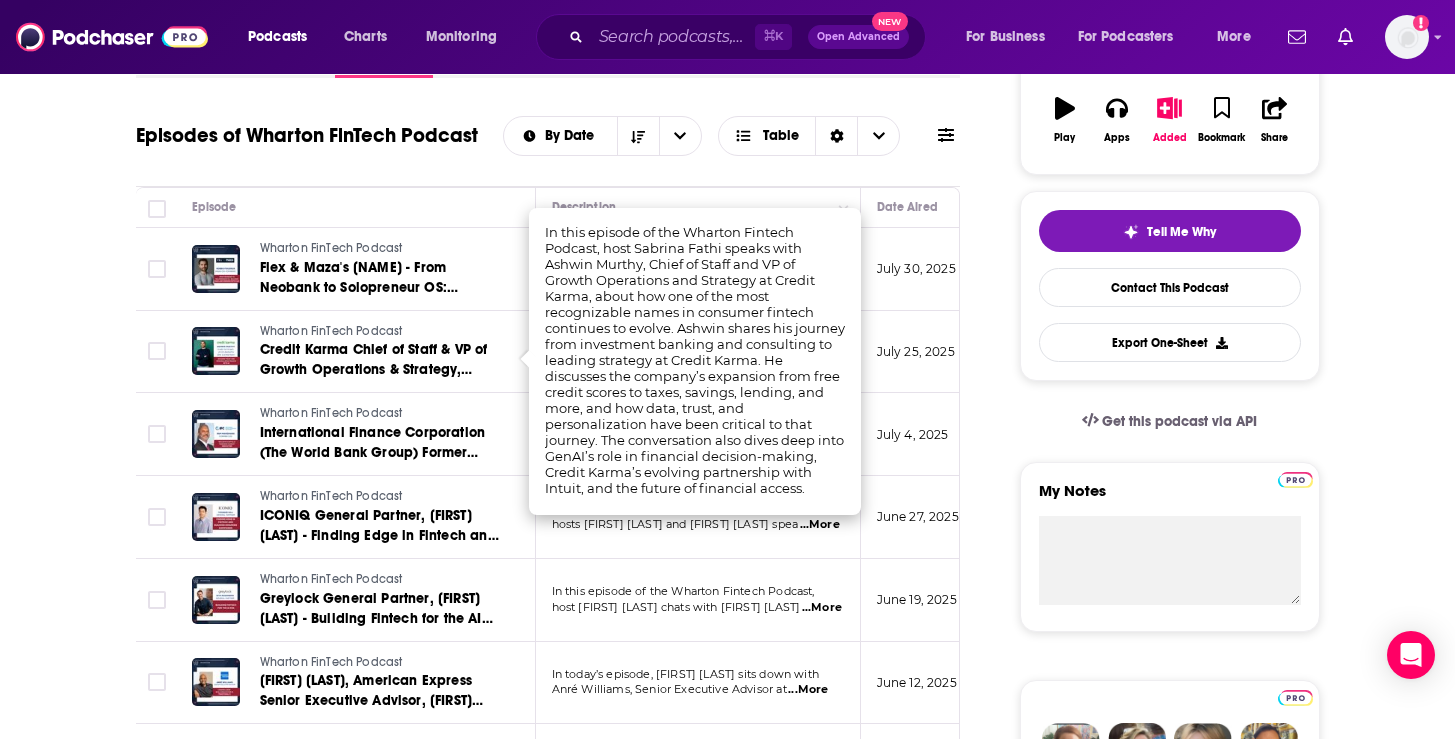 click on "Episodes of Wharton FinTech Podcast By Date Table" at bounding box center (548, 148) 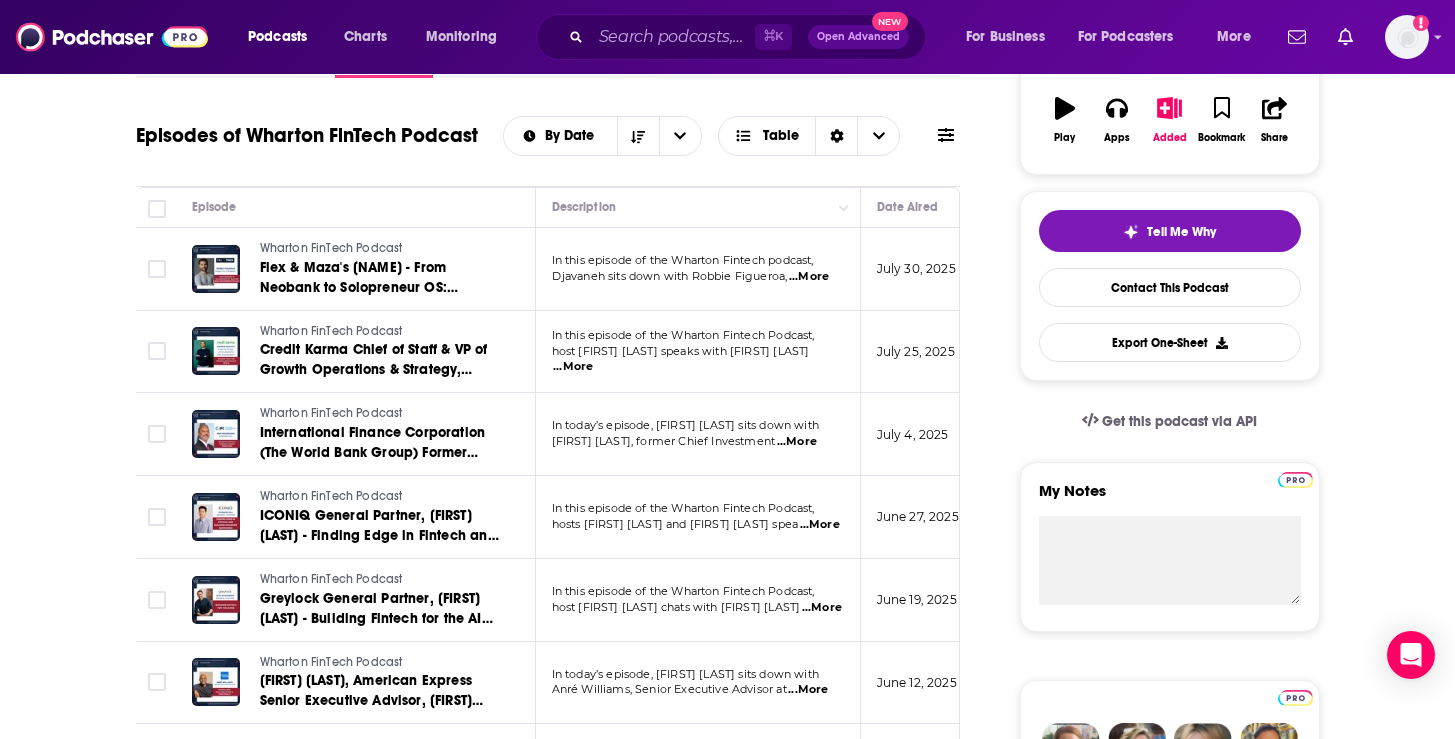 click on "...More" at bounding box center (797, 442) 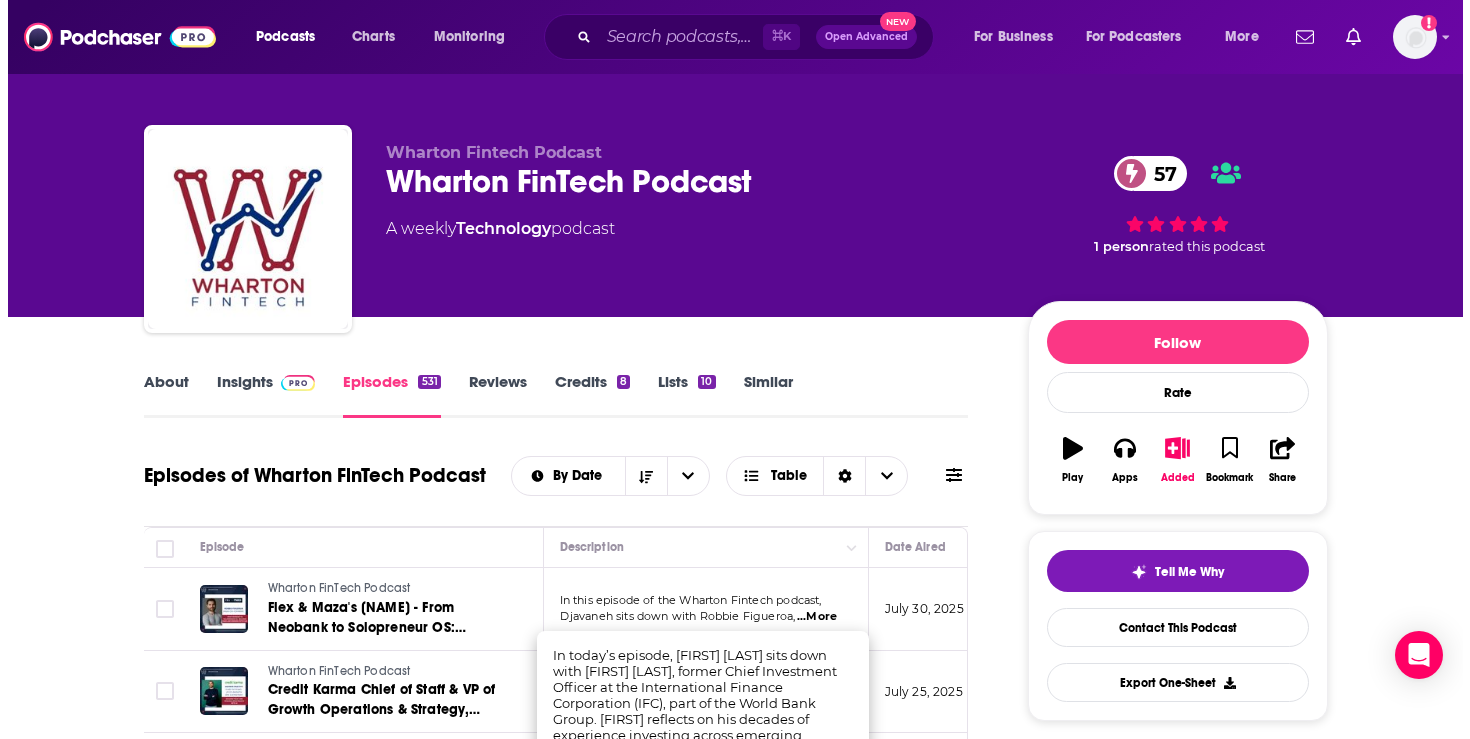 scroll, scrollTop: 0, scrollLeft: 0, axis: both 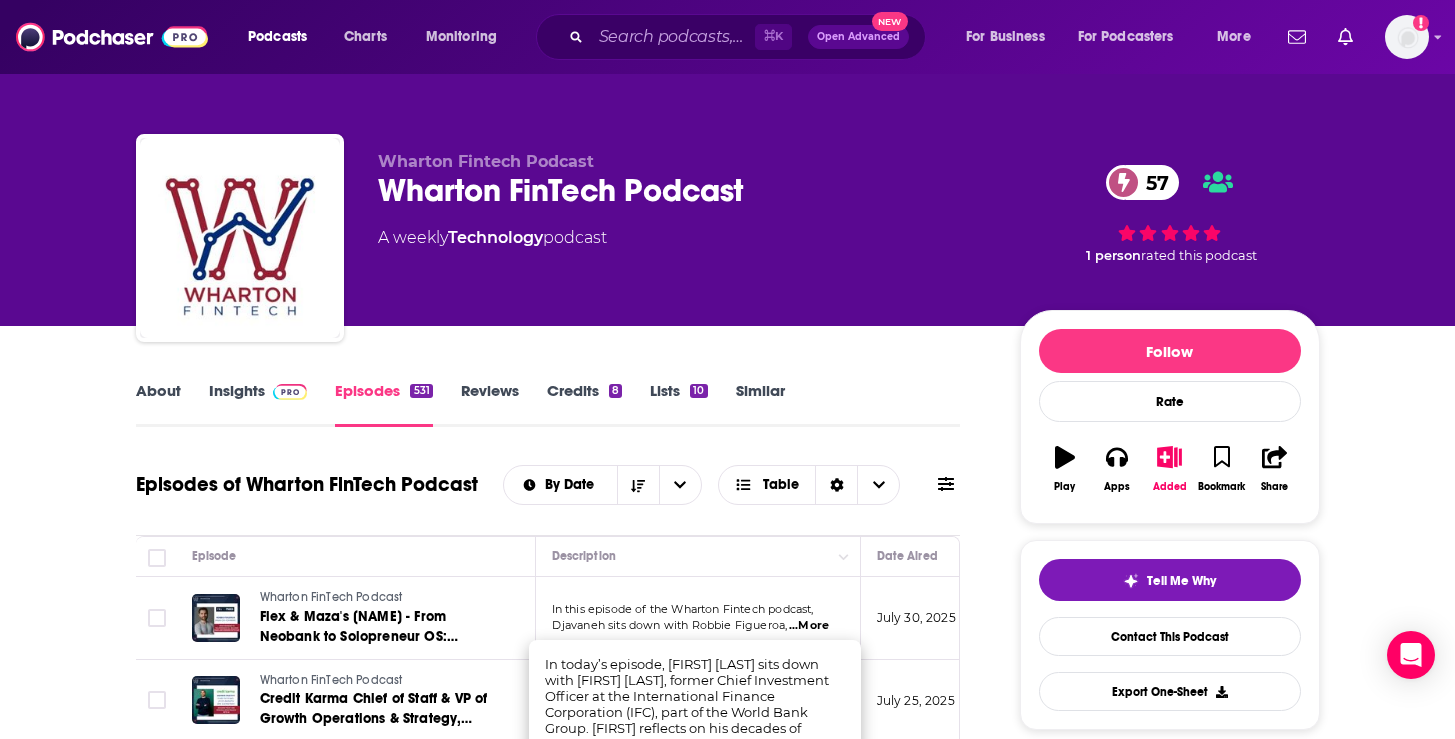 click on "Insights" at bounding box center [258, 404] 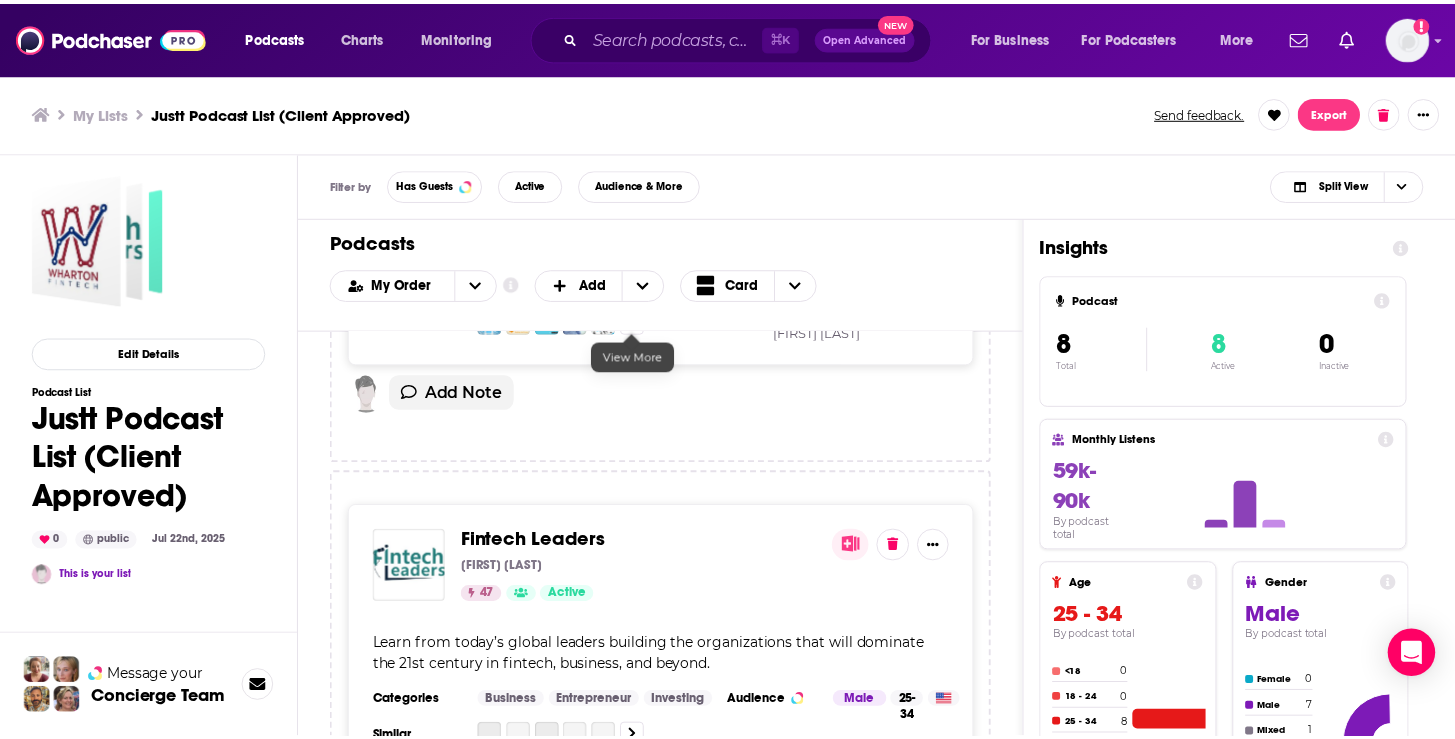 scroll, scrollTop: 355, scrollLeft: 0, axis: vertical 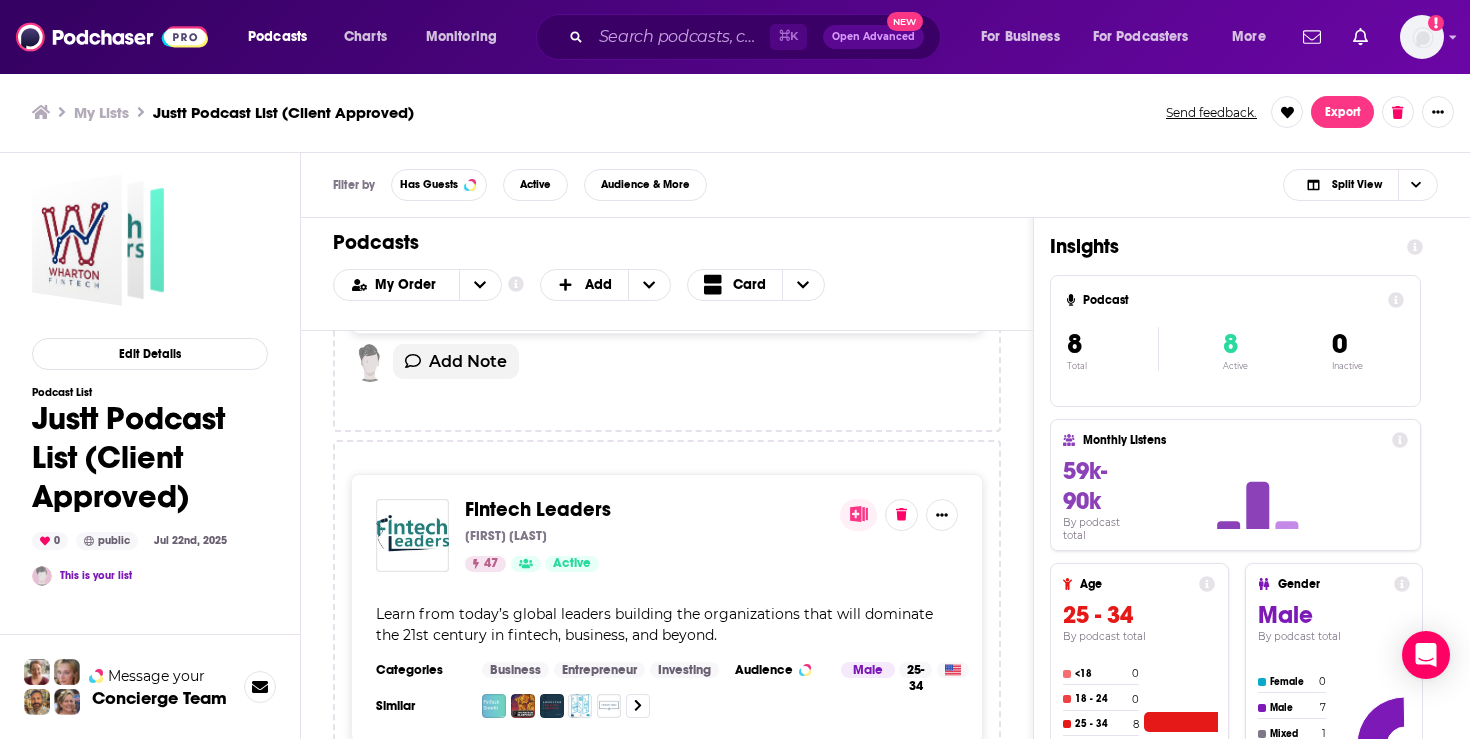 click on "47 Active" at bounding box center (644, 564) 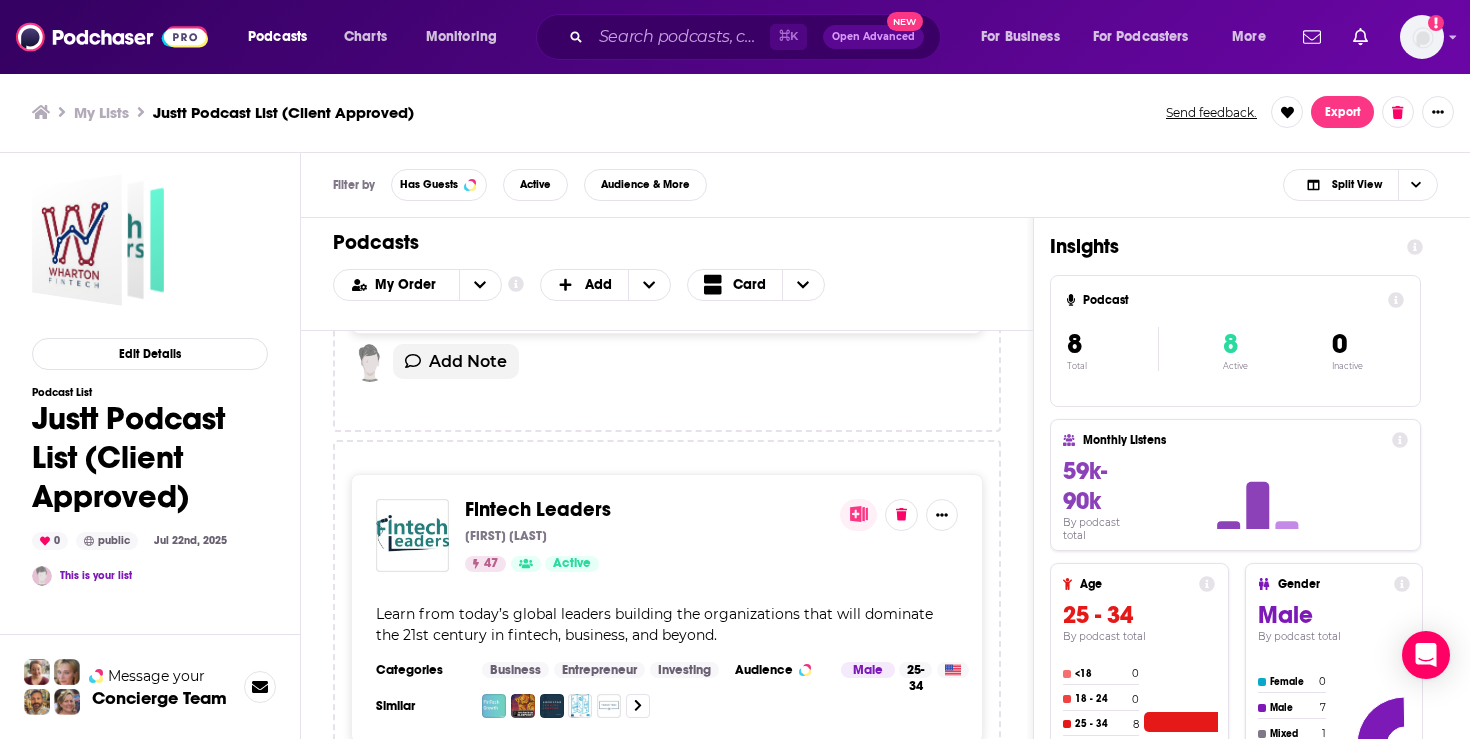 click on "Fintech Leaders [FIRST] [LAST] 47 Active Learn from today’s global leaders building the organizations that will dominate the 21st century in fintech, business, and beyond. Categories Business Entrepreneur Investing Audience Male 25-34 Similar" at bounding box center [667, 608] 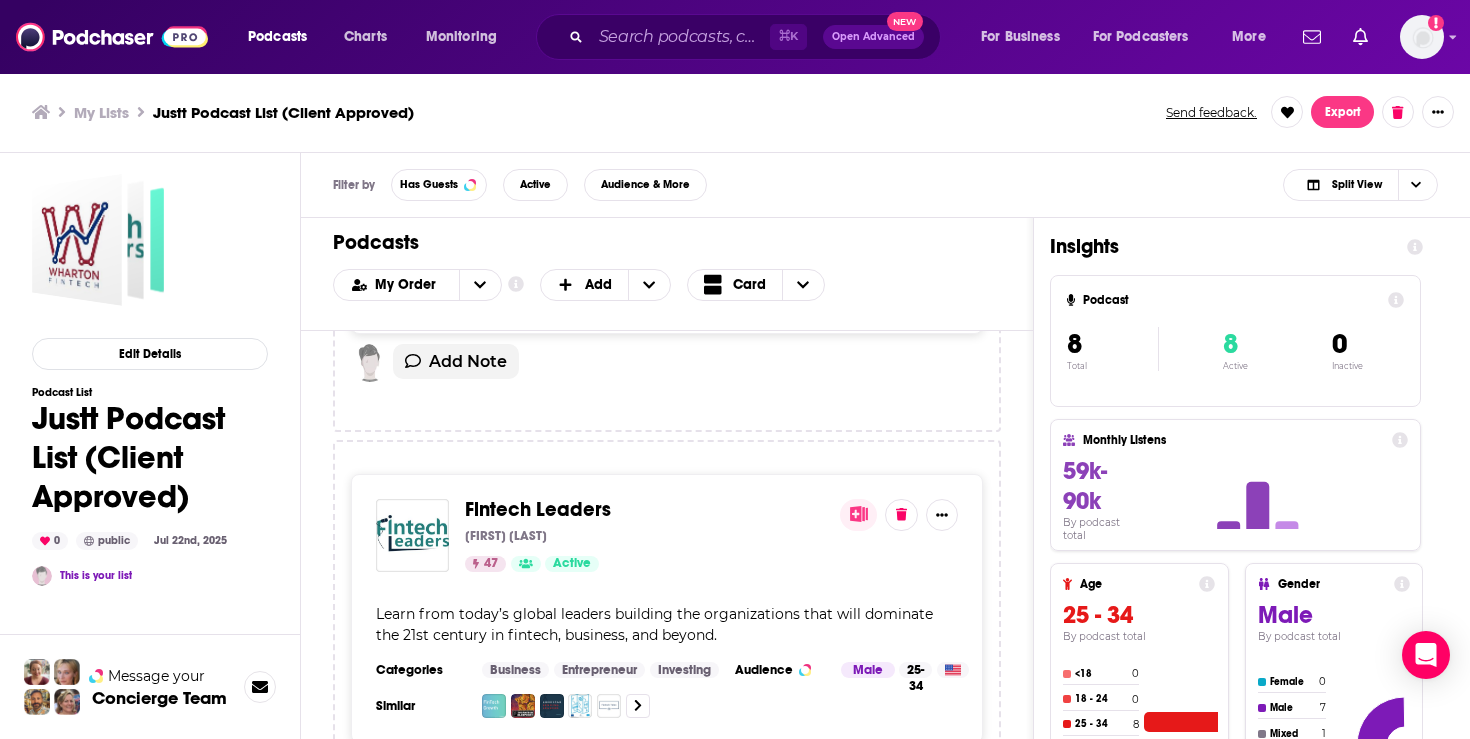 click on "Fintech Leaders [NAME] 47 Active" at bounding box center (644, 535) 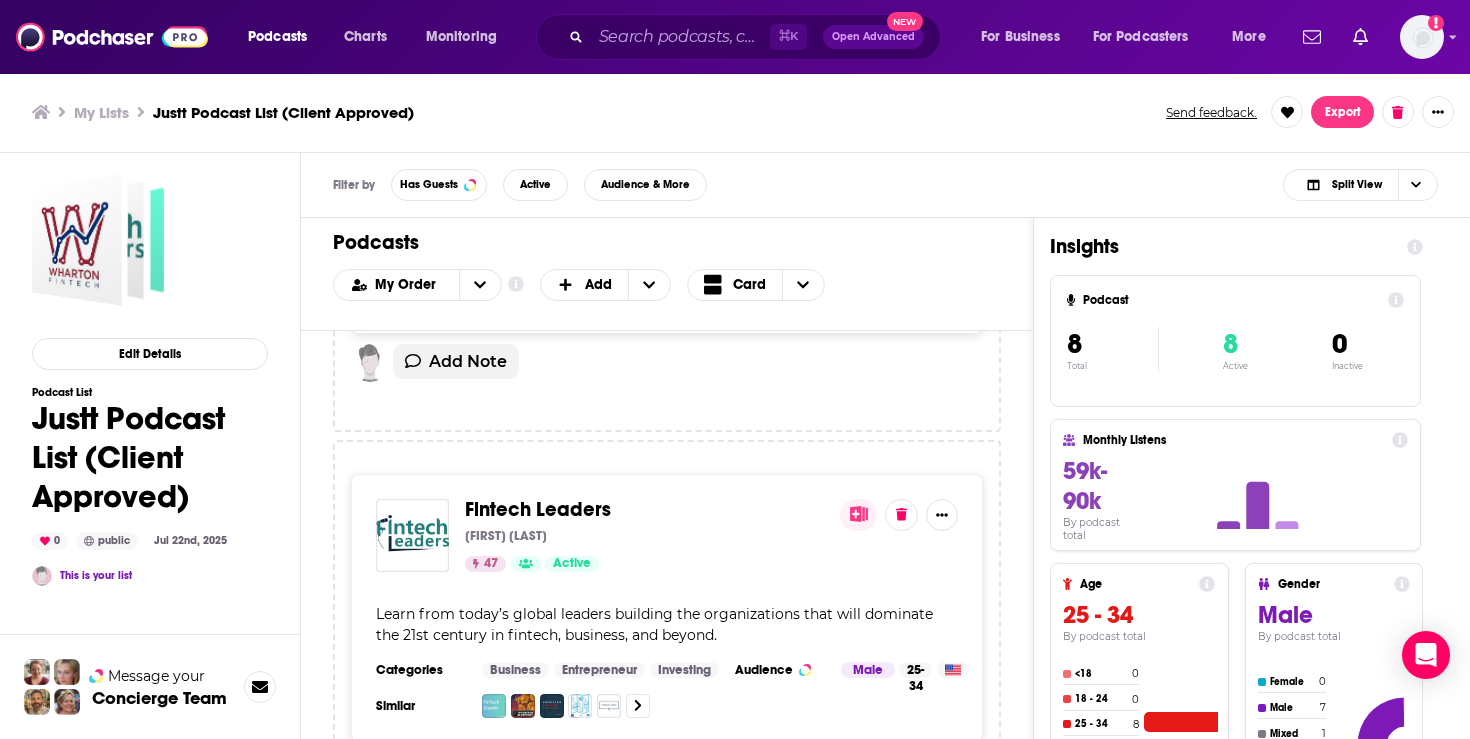 click on "Fintech Leaders [FIRST] [LAST] 47 Active Learn from today’s global leaders building the organizations that will dominate the 21st century in fintech, business, and beyond. Categories Business Entrepreneur Investing Audience Male 25-34 Similar" at bounding box center [667, 608] 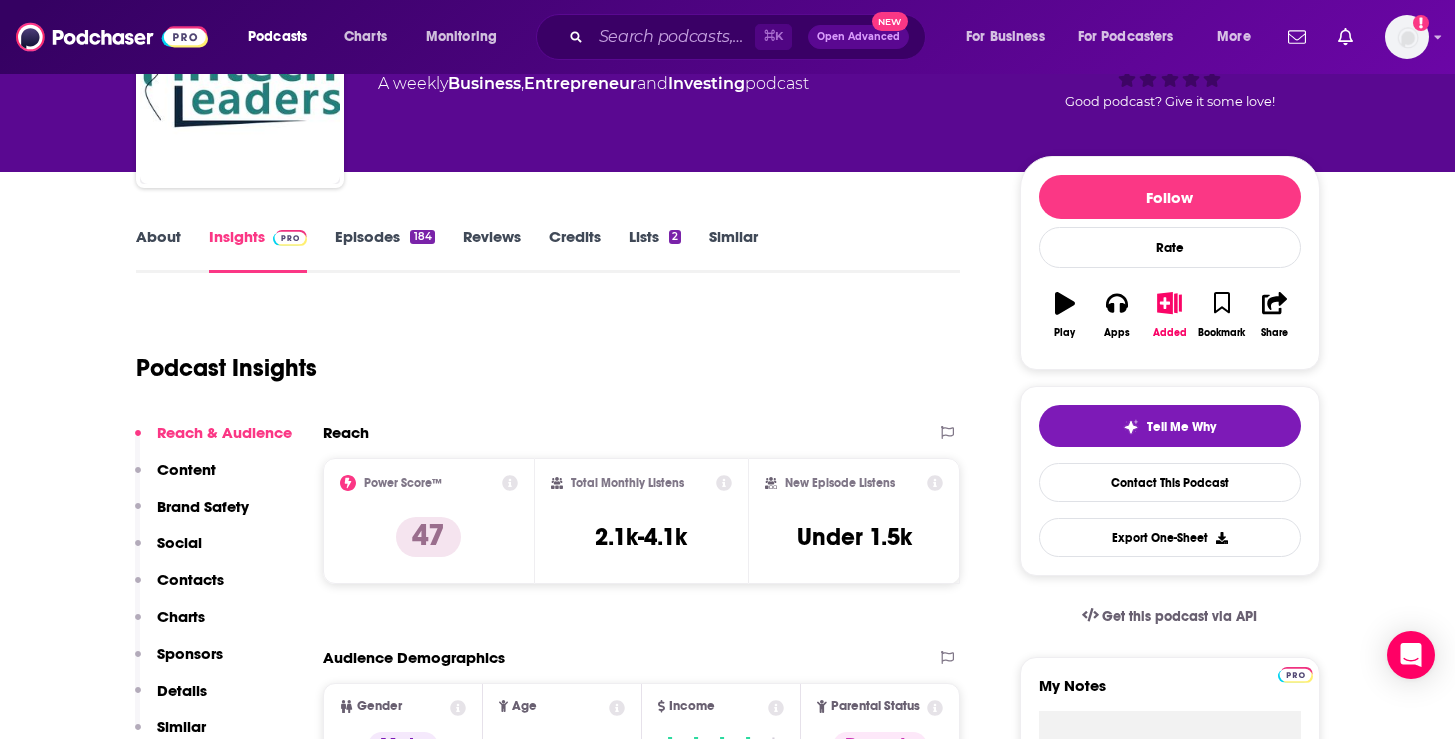 scroll, scrollTop: 155, scrollLeft: 0, axis: vertical 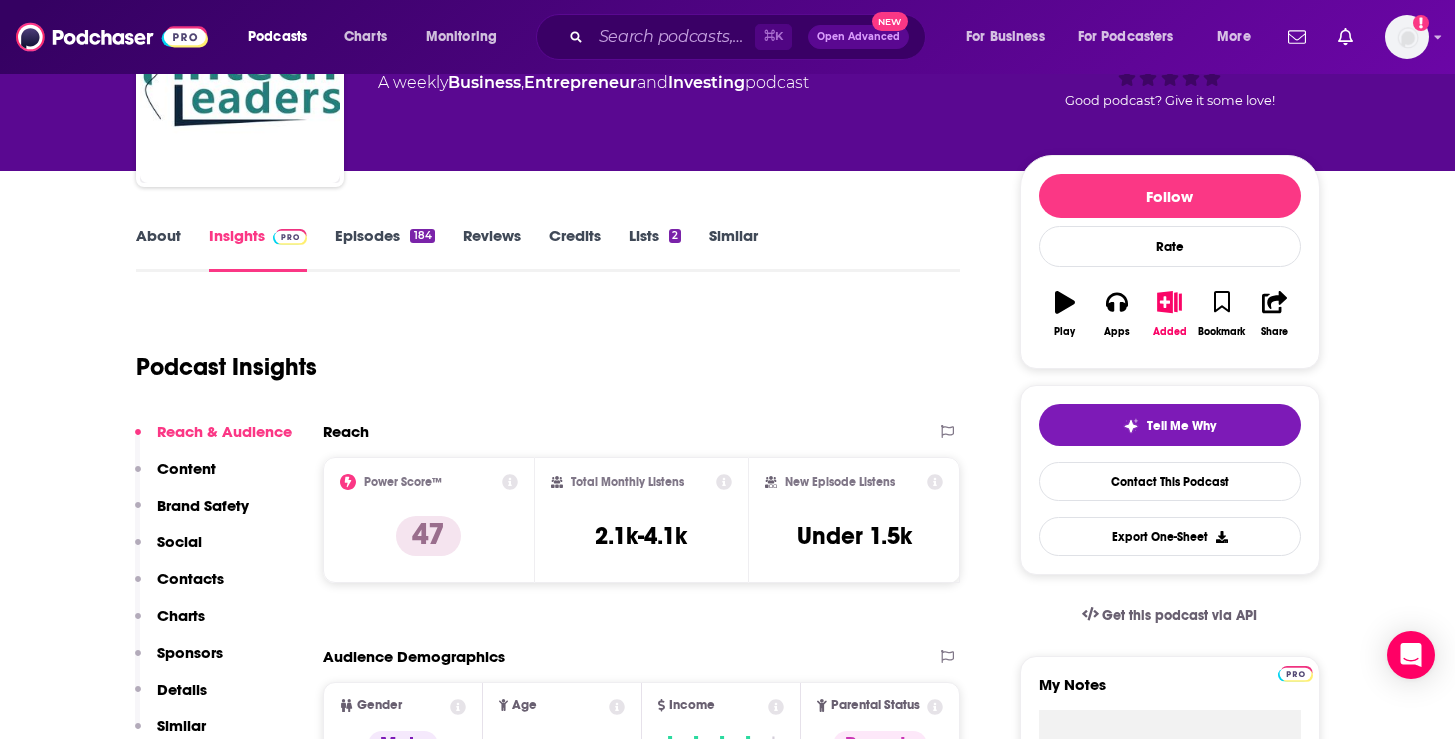 click on "About" at bounding box center [158, 249] 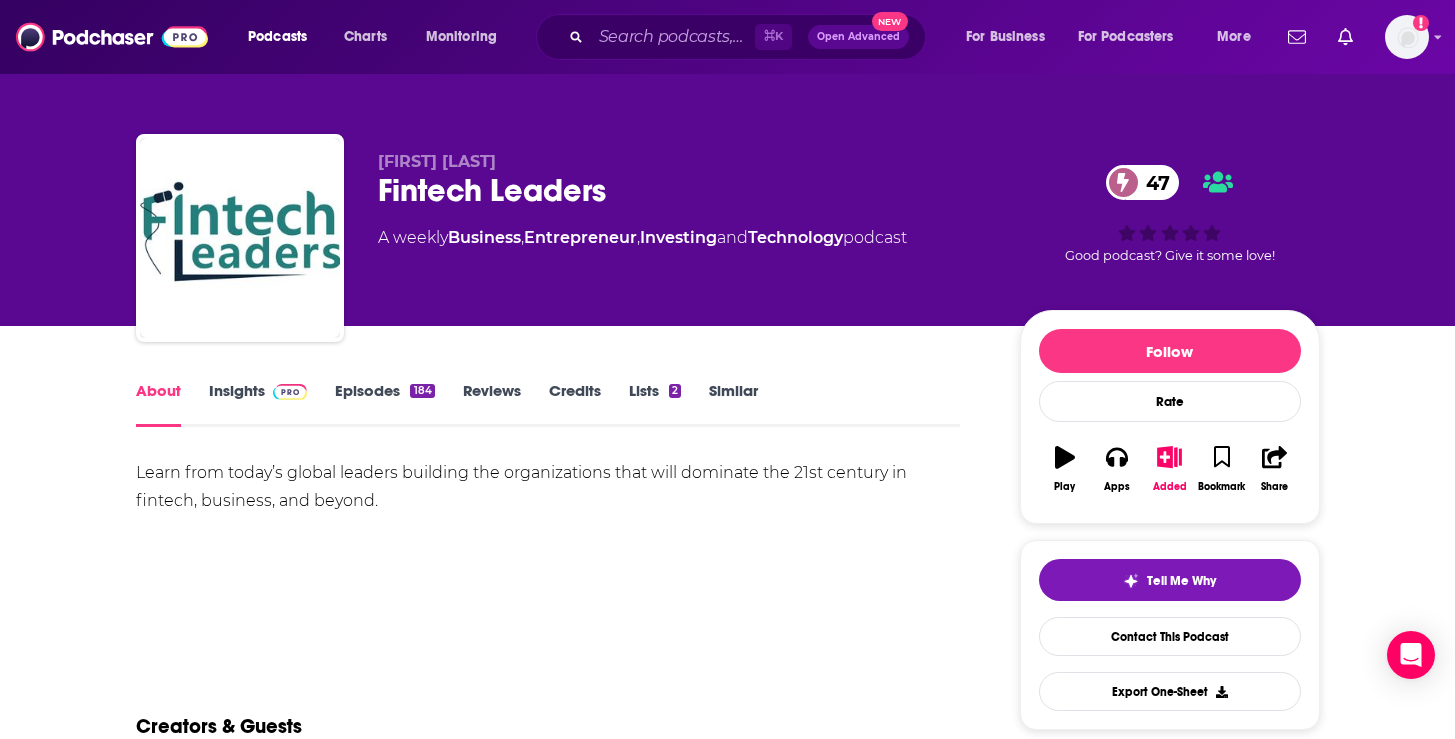 click on "Episodes 184" at bounding box center [384, 404] 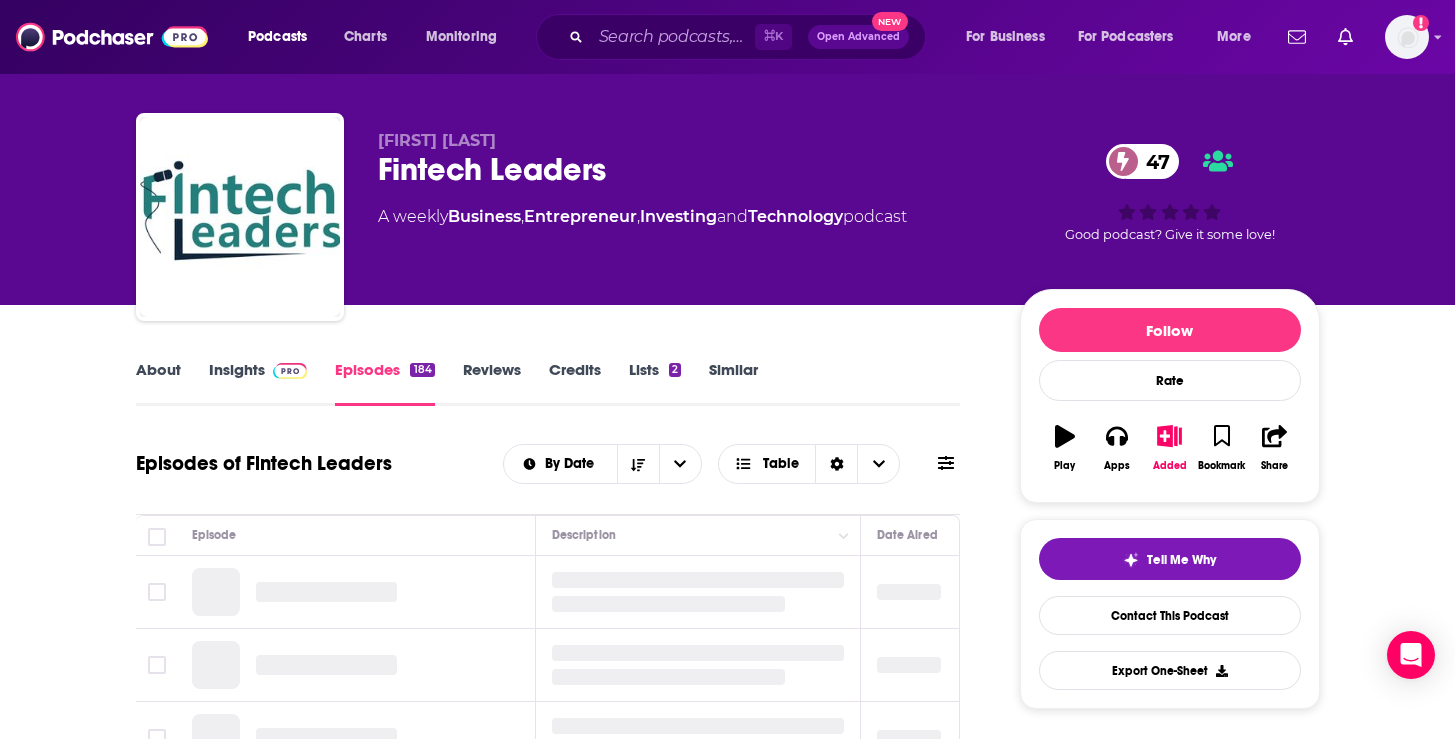 scroll, scrollTop: 119, scrollLeft: 0, axis: vertical 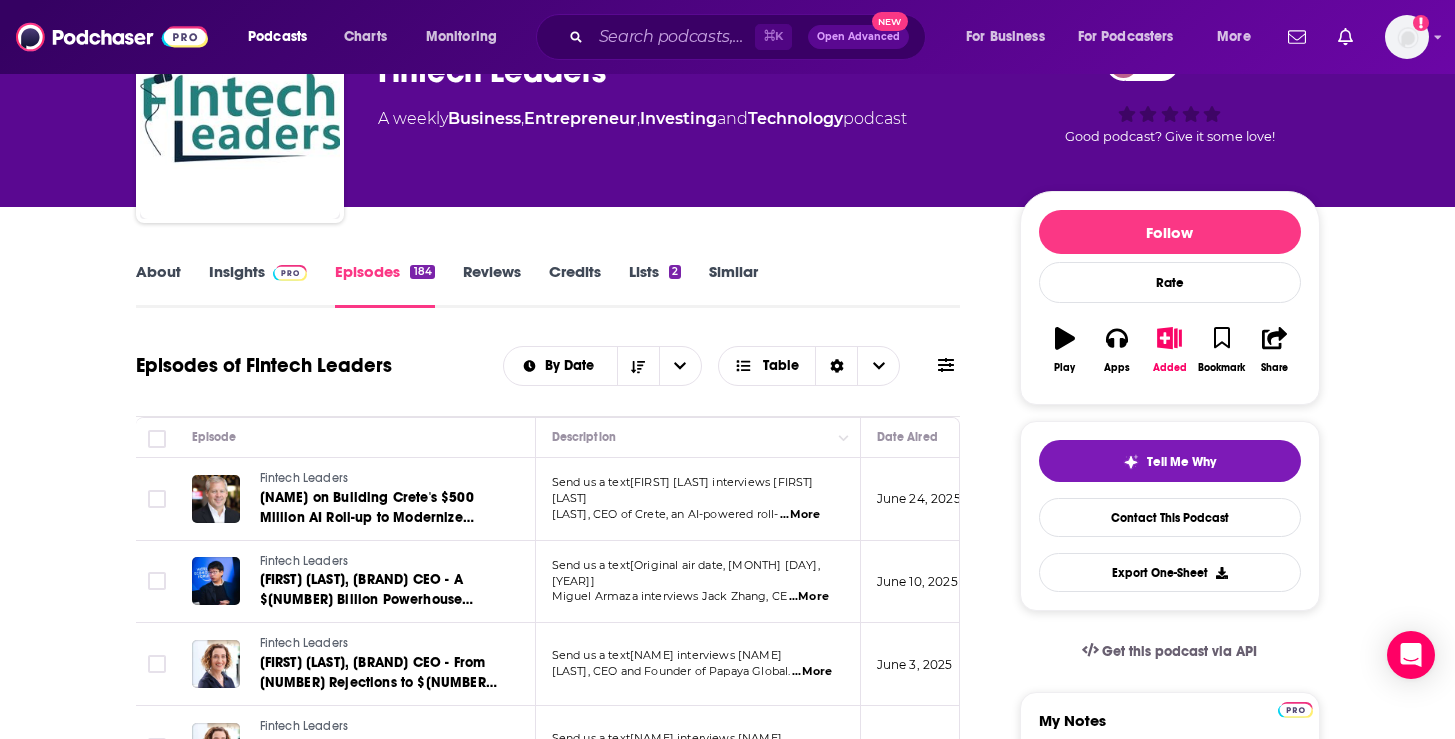 click on "...More" at bounding box center (800, 515) 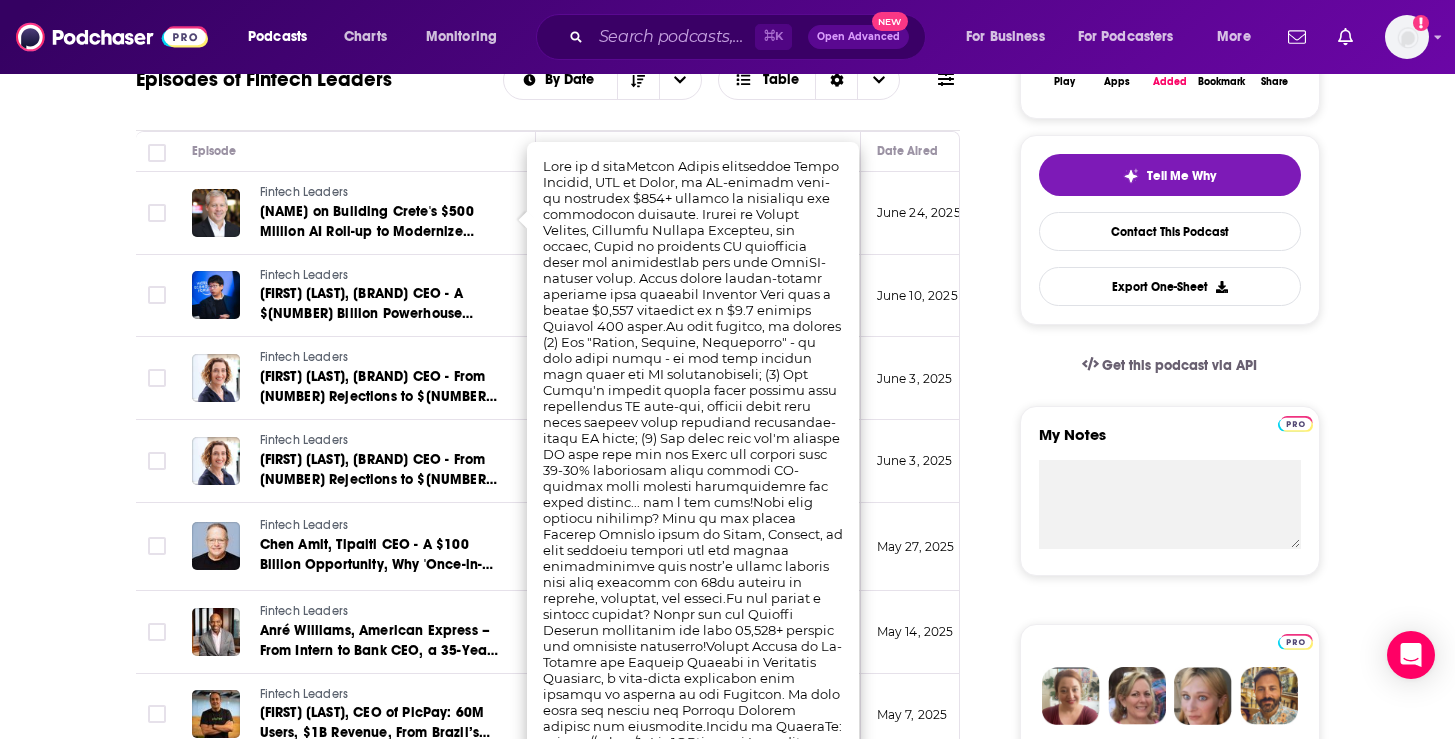 scroll, scrollTop: 459, scrollLeft: 0, axis: vertical 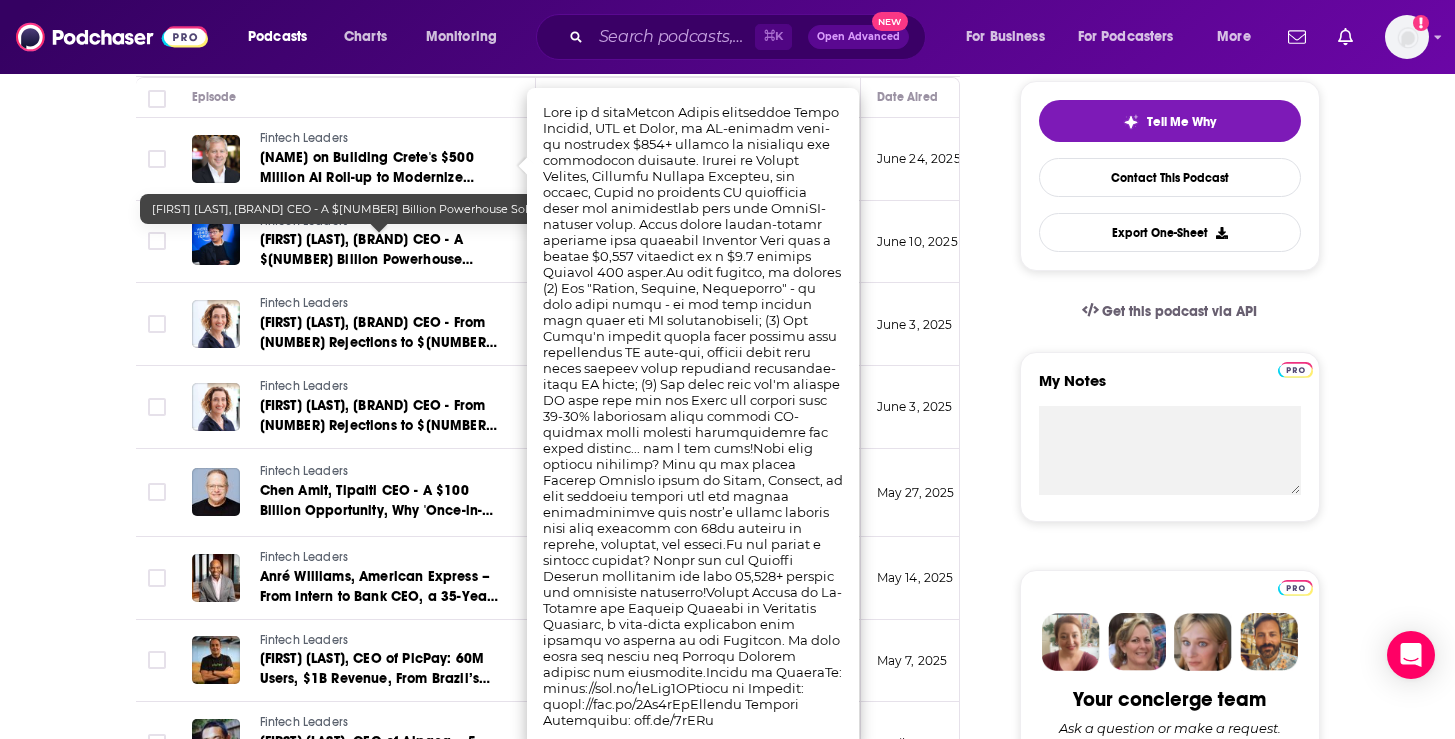 click on "About Insights Episodes 184 Reviews Credits Lists 2 Similar Episodes of Fintech Leaders By Date Table Episode Description Date Aired Reach Episode Guests Length Fintech Leaders [FIRST] [LAST] on Building Crete's $500 Million AI Roll-up to Modernize Accounting Send us a text[FIRST] [LAST] interviews [FIRST] [LAST], CEO of Crete, an AI-powered roll- ...More [DATE] Under 1.5k -- 37:31 s Fintech Leaders [FIRST] [LAST], Airwallex CEO - A $6 Billion Powerhouse Solving Global Payments for Companies Send us a text[Original air date, [DATE]] Miguel Armaza interviews [FIRST] [LAST], CE ...More [DATE] Under 1.6k -- 36:43 s Fintech Leaders [FIRST] [LAST], Papaya Global CEO - From 1,000 Rejections to $34 Billion in Annual Payments Send us a text[FIRST] [LAST] interviews [FIRST] [LAST], CEO and Founder of Papaya Global. ...More [DATE] Under 1.3k -- 41:31 s Fintech Leaders [FIRST] [LAST], Papaya Global CEO - From 1,000 Rejections to $34 Billion in Annual Payments Send us a text[FIRST] [LAST] interviews [FIRST] ...More" at bounding box center [727, 4197] 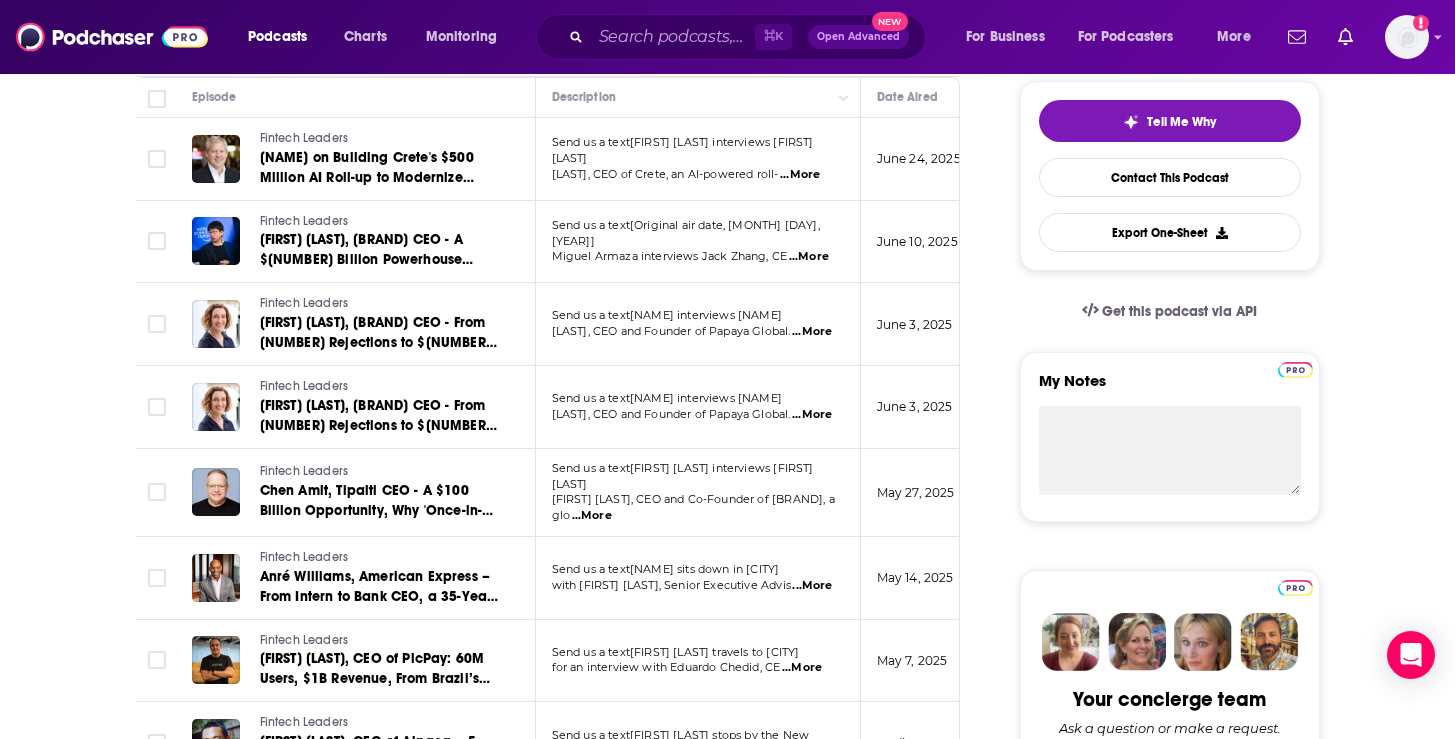 click on "...More" at bounding box center (809, 257) 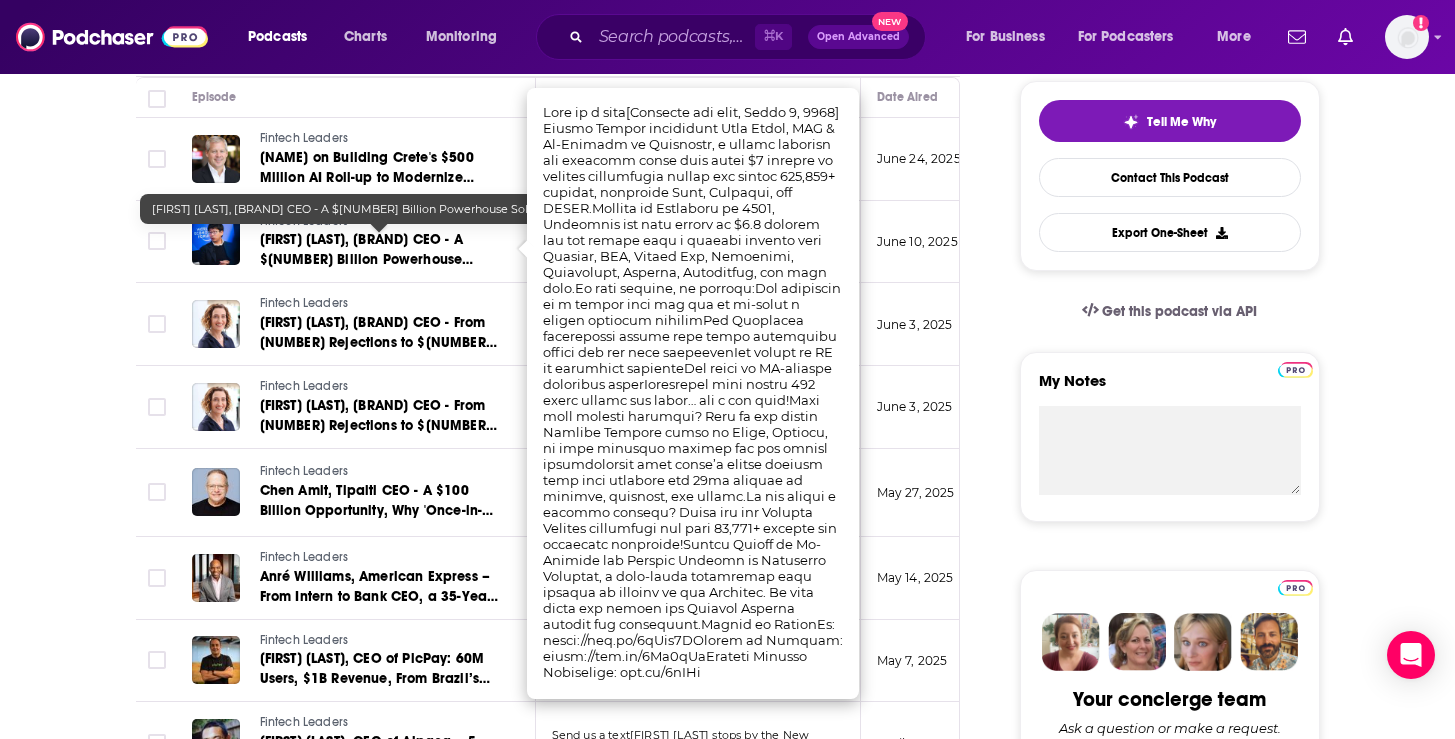 click on "About Insights Episodes 184 Reviews Credits Lists 2 Similar Episodes of Fintech Leaders By Date Table Episode Description Date Aired Reach Episode Guests Length Fintech Leaders [FIRST] [LAST] on Building Crete's $500 Million AI Roll-up to Modernize Accounting Send us a text[FIRST] [LAST] interviews [FIRST] [LAST], CEO of Crete, an AI-powered roll- ...More [DATE] Under 1.5k -- 37:31 s Fintech Leaders [FIRST] [LAST], Airwallex CEO - A $6 Billion Powerhouse Solving Global Payments for Companies Send us a text[Original air date, [DATE]] Miguel Armaza interviews [FIRST] [LAST], CE ...More [DATE] Under 1.6k -- 36:43 s Fintech Leaders [FIRST] [LAST], Papaya Global CEO - From 1,000 Rejections to $34 Billion in Annual Payments Send us a text[FIRST] [LAST] interviews [FIRST] [LAST], CEO and Founder of Papaya Global. ...More [DATE] Under 1.3k -- 41:31 s Fintech Leaders [FIRST] [LAST], Papaya Global CEO - From 1,000 Rejections to $34 Billion in Annual Payments Send us a text[FIRST] [LAST] interviews [FIRST] ...More" at bounding box center [727, 4197] 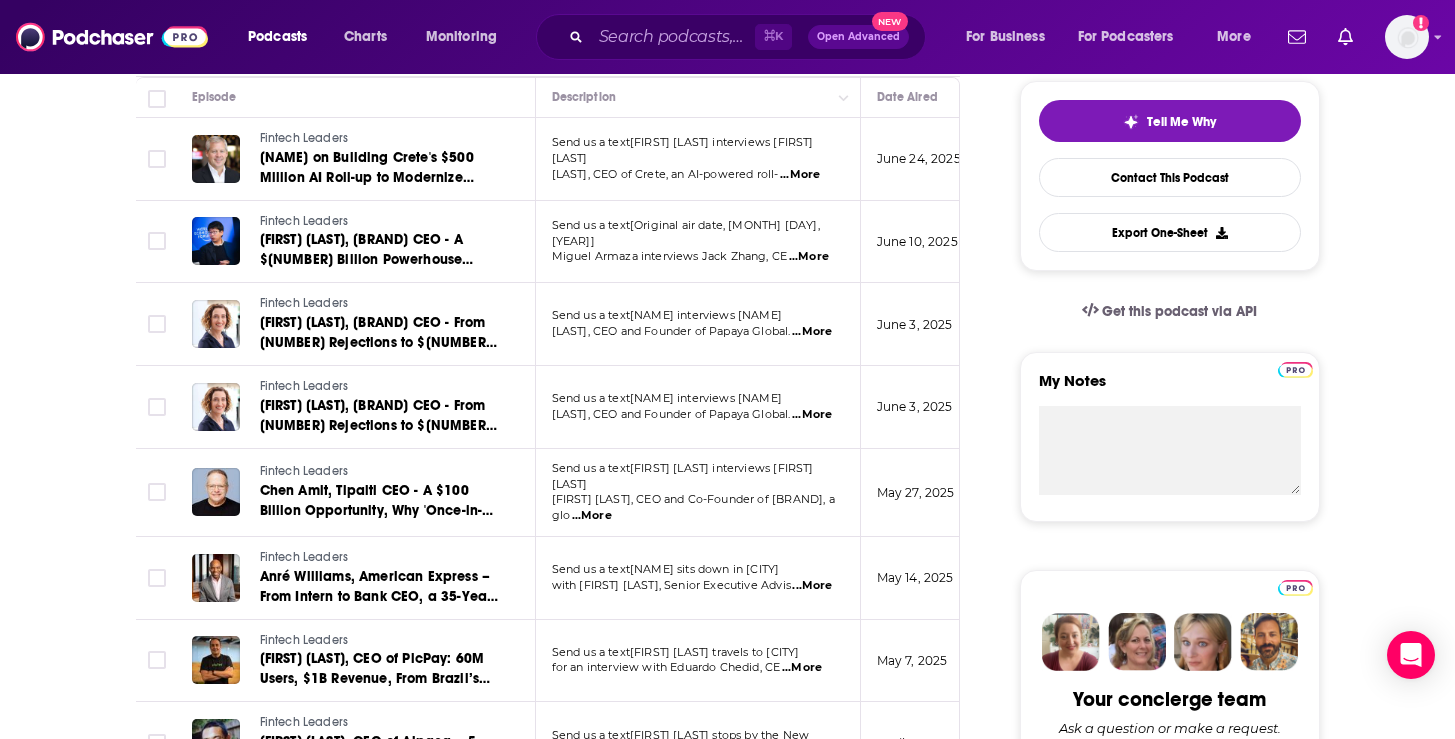 click on "...More" at bounding box center (812, 332) 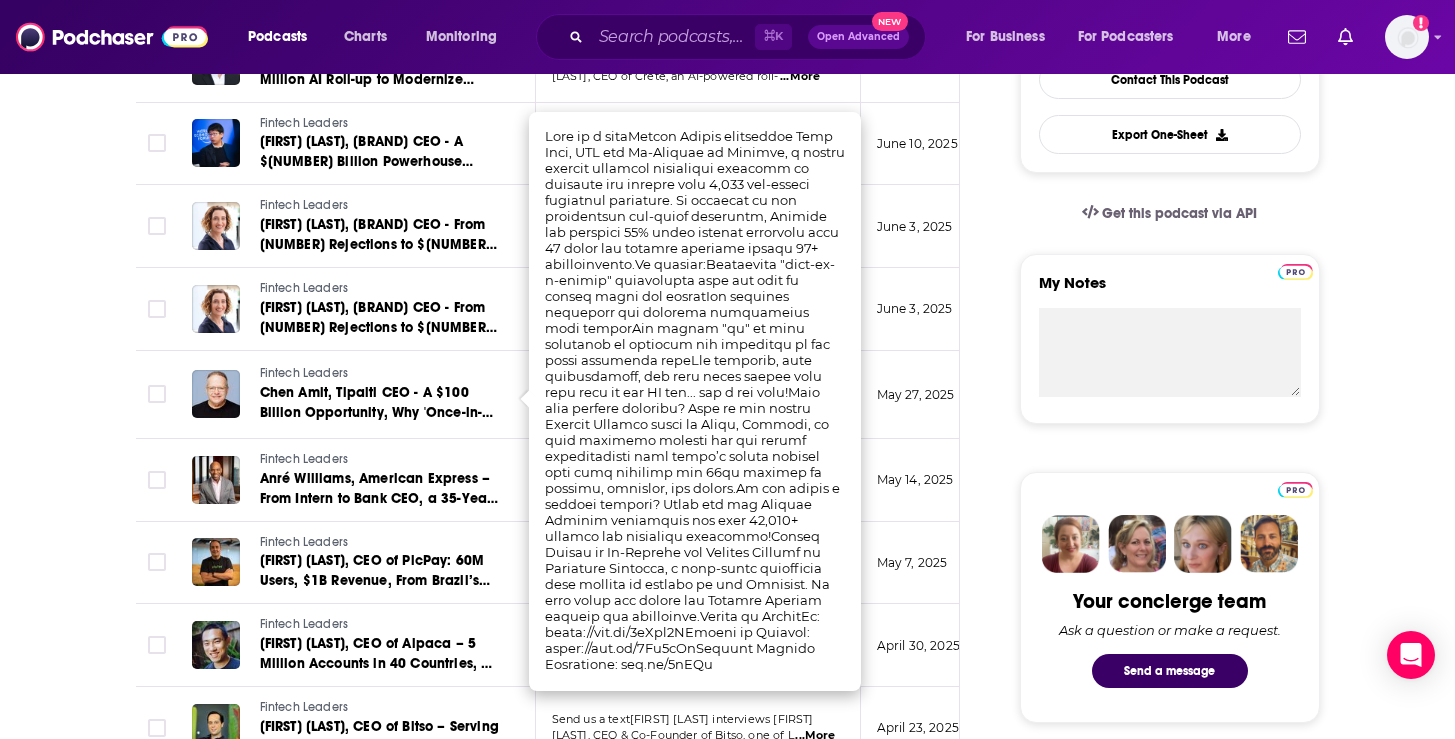 scroll, scrollTop: 571, scrollLeft: 0, axis: vertical 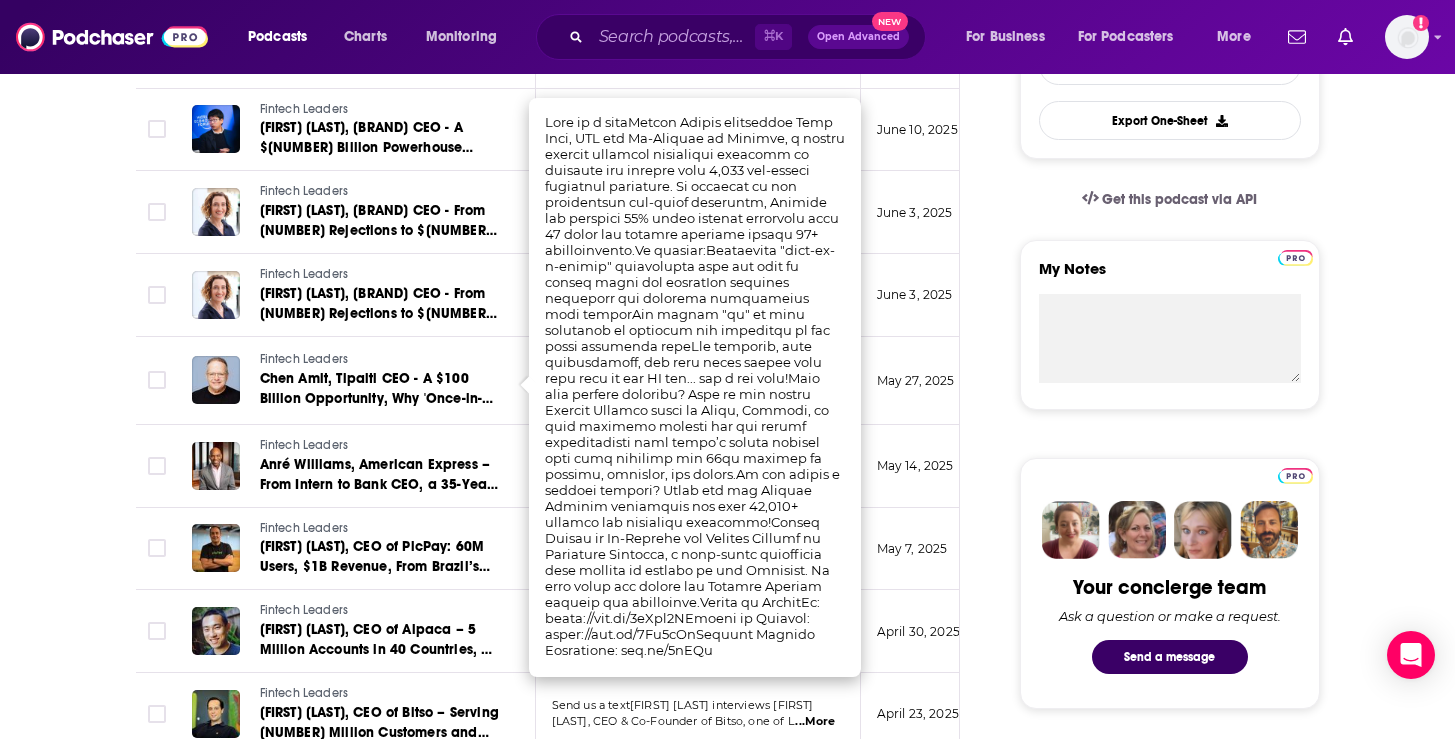 click on "About Insights Episodes 184 Reviews Credits Lists 2 Similar Episodes of Fintech Leaders By Date Table Episode Description Date Aired Reach Episode Guests Length Fintech Leaders [FIRST] [LAST] on Building Crete's $500 Million AI Roll-up to Modernize Accounting Send us a text[FIRST] [LAST] interviews [FIRST] [LAST], CEO of Crete, an AI-powered roll- ...More [DATE] Under 1.5k -- 37:31 s Fintech Leaders [FIRST] [LAST], Airwallex CEO - A $6 Billion Powerhouse Solving Global Payments for Companies Send us a text[Original air date, [DATE]] Miguel Armaza interviews [FIRST] [LAST], CE ...More [DATE] Under 1.6k -- 36:43 s Fintech Leaders [FIRST] [LAST], Papaya Global CEO - From 1,000 Rejections to $34 Billion in Annual Payments Send us a text[FIRST] [LAST] interviews [FIRST] [LAST], CEO and Founder of Papaya Global. ...More [DATE] Under 1.3k -- 41:31 s Fintech Leaders [FIRST] [LAST], Papaya Global CEO - From 1,000 Rejections to $34 Billion in Annual Payments Send us a text[FIRST] [LAST] interviews [FIRST] ...More" at bounding box center [562, 4111] 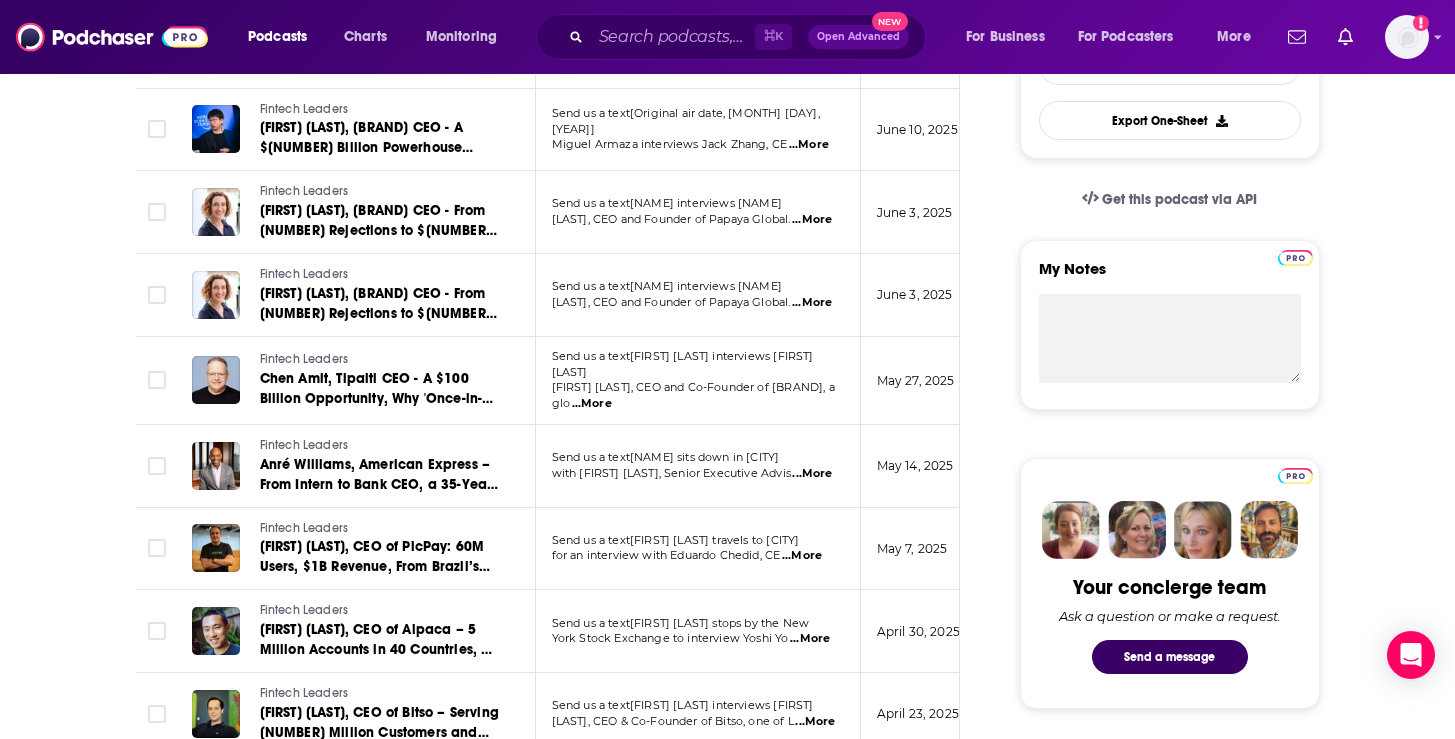 click on "...More" at bounding box center (802, 556) 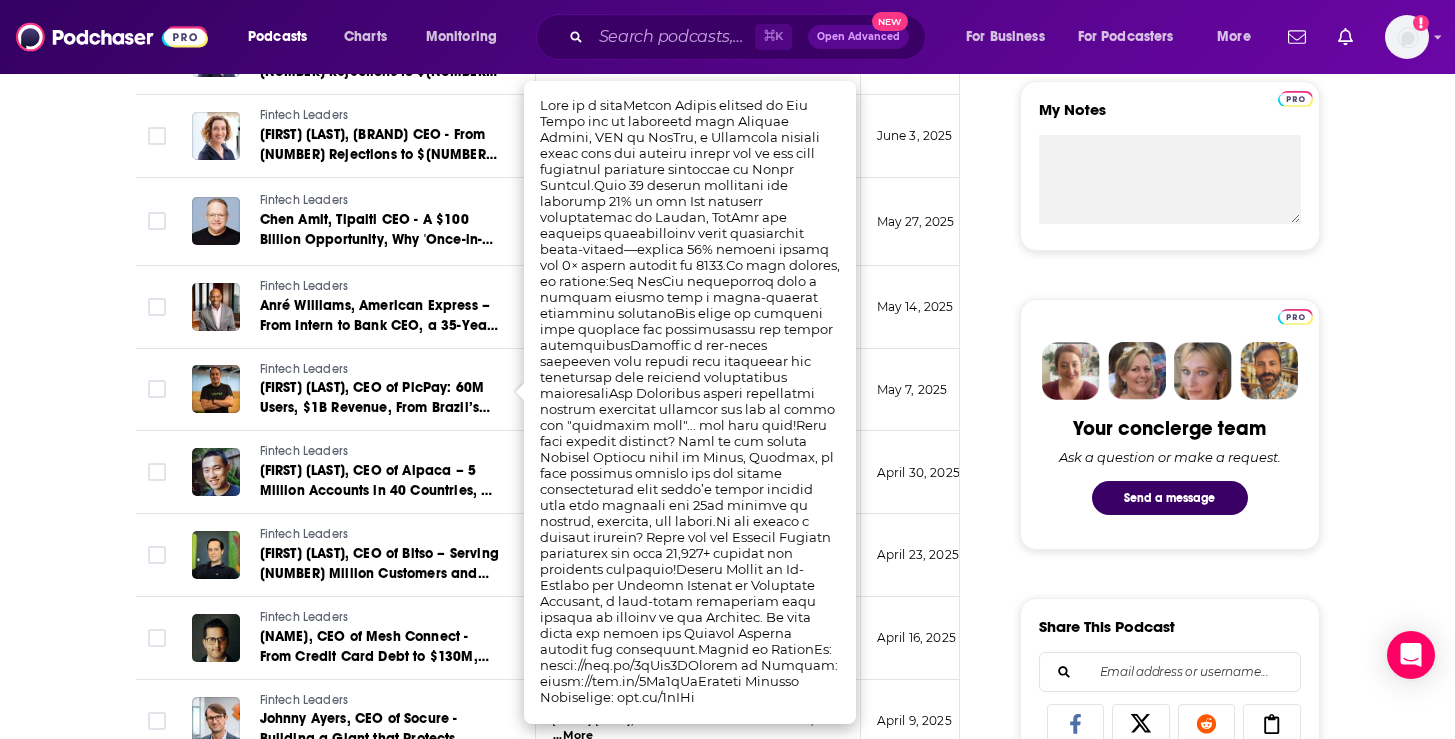 scroll, scrollTop: 728, scrollLeft: 0, axis: vertical 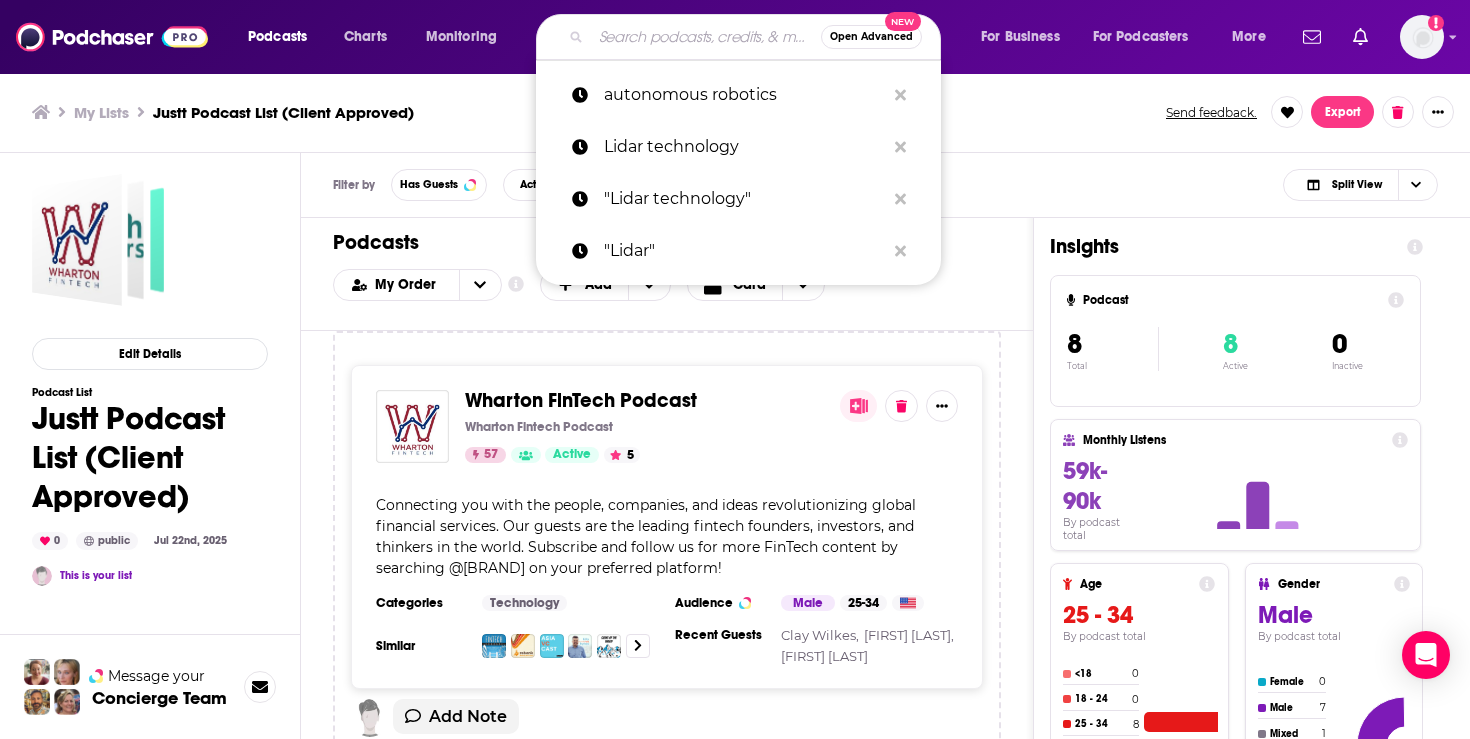 click at bounding box center [706, 37] 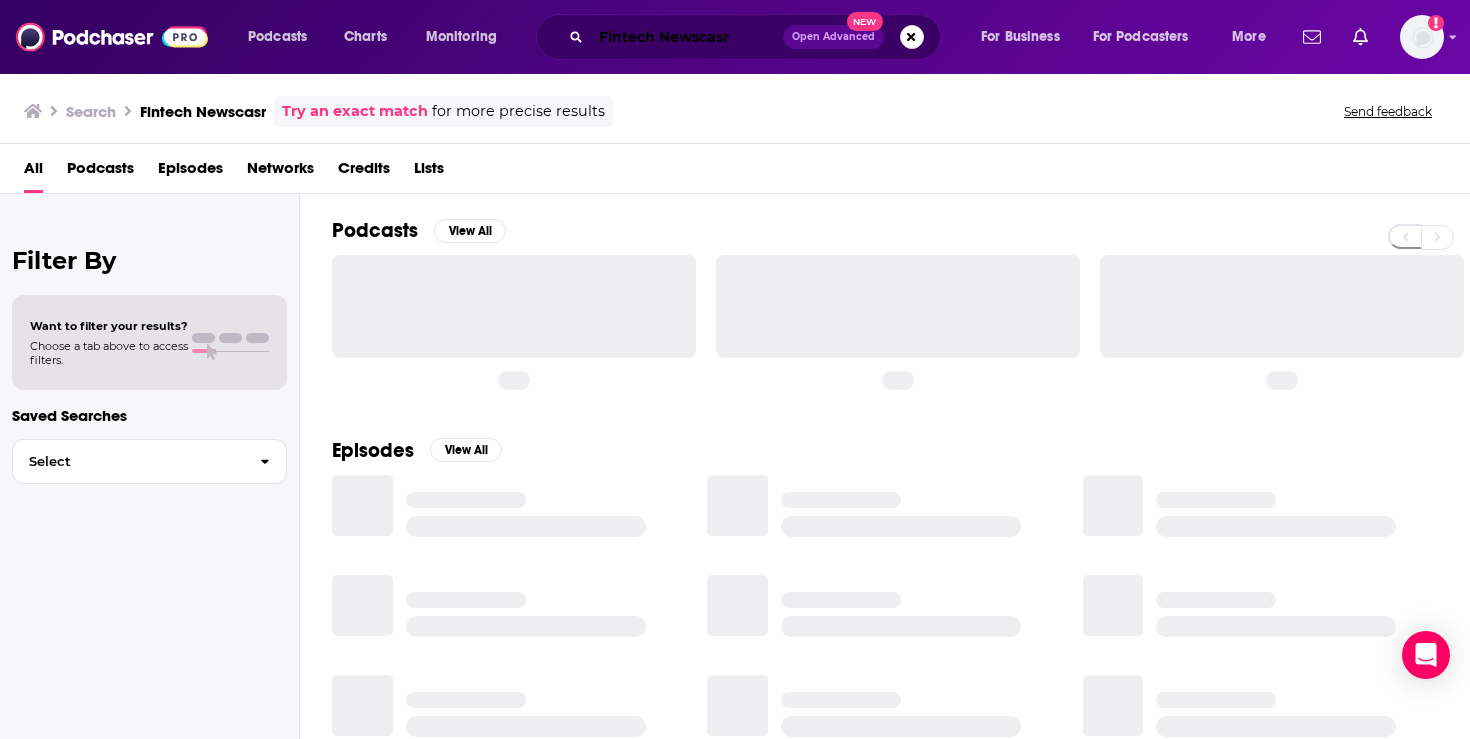click on "Fintech Newscasr" at bounding box center [687, 37] 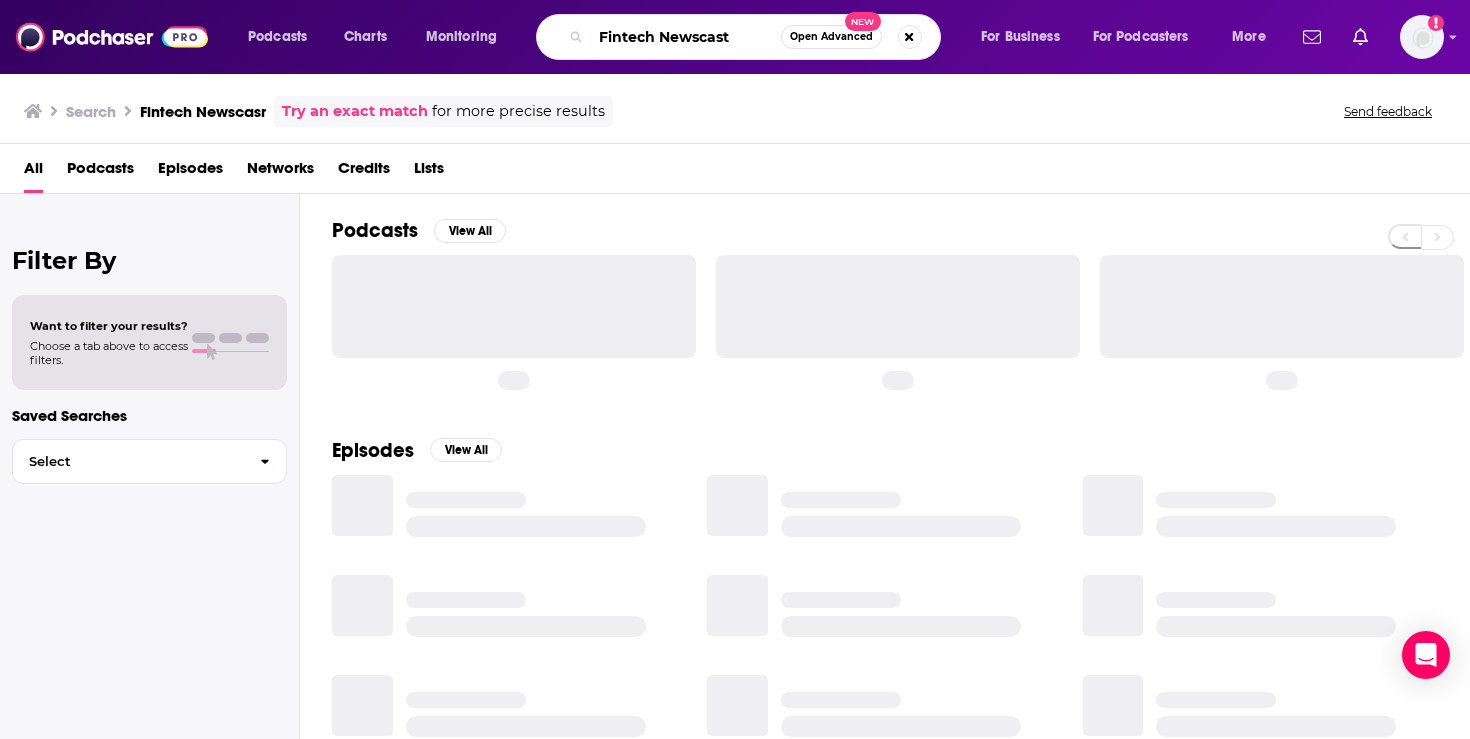 type on "Fintech Newscast" 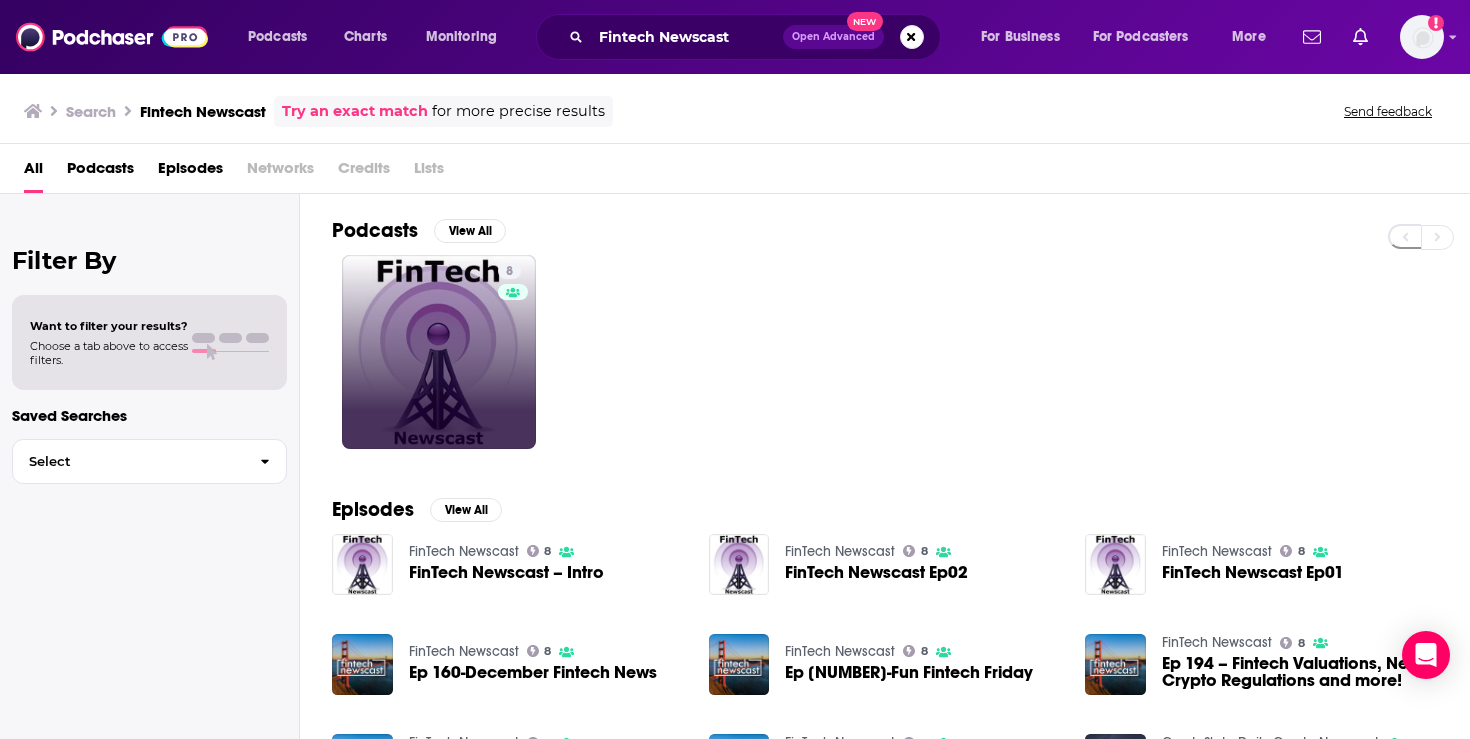 click on "8" at bounding box center [513, 352] 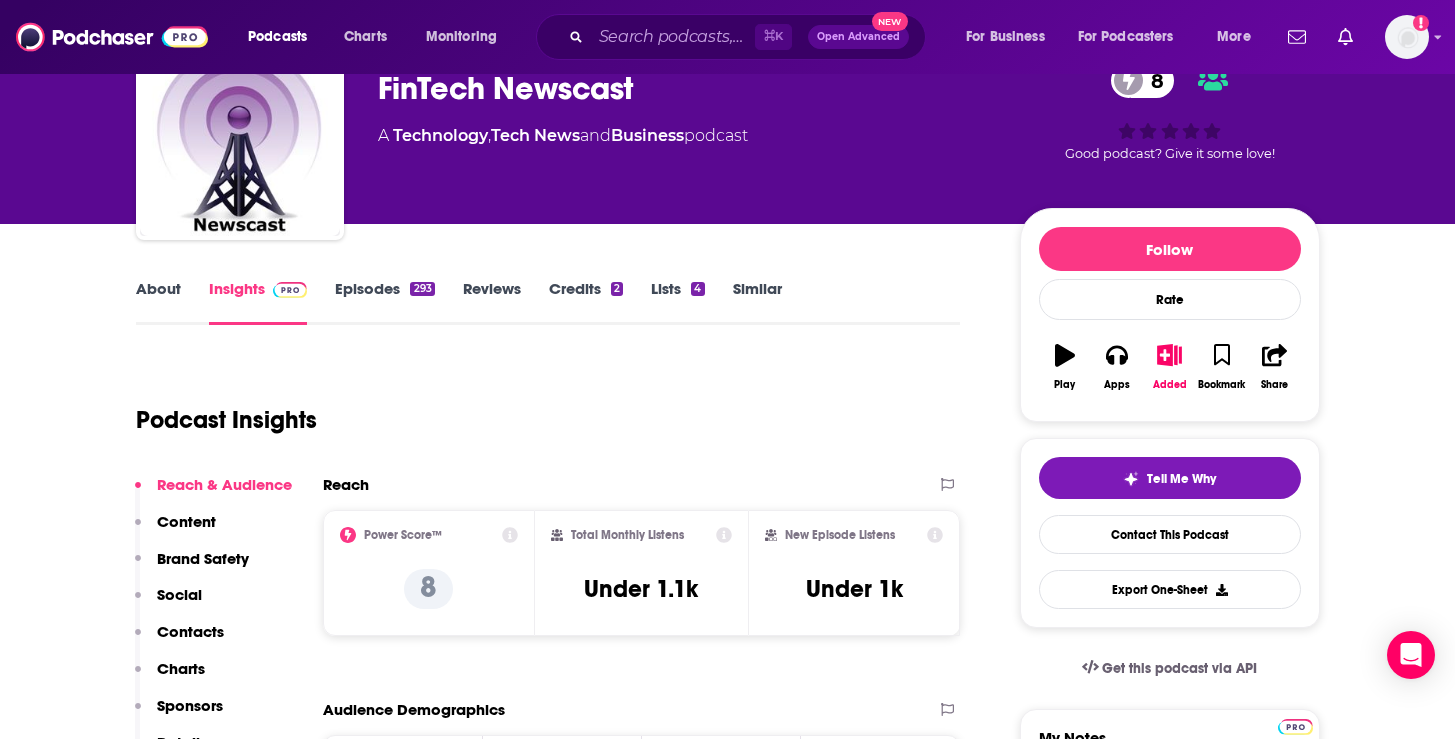 scroll, scrollTop: 0, scrollLeft: 0, axis: both 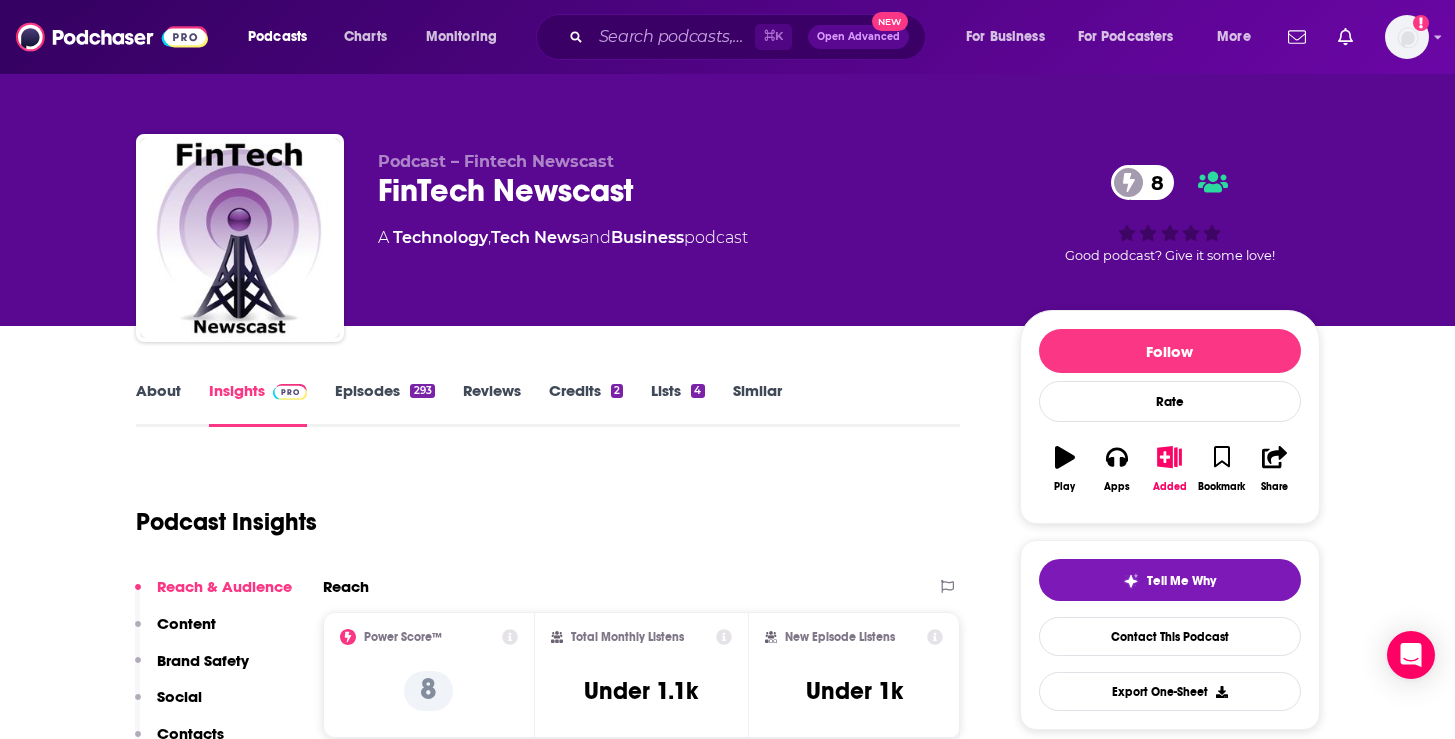 click on "Lists 4" at bounding box center [677, 404] 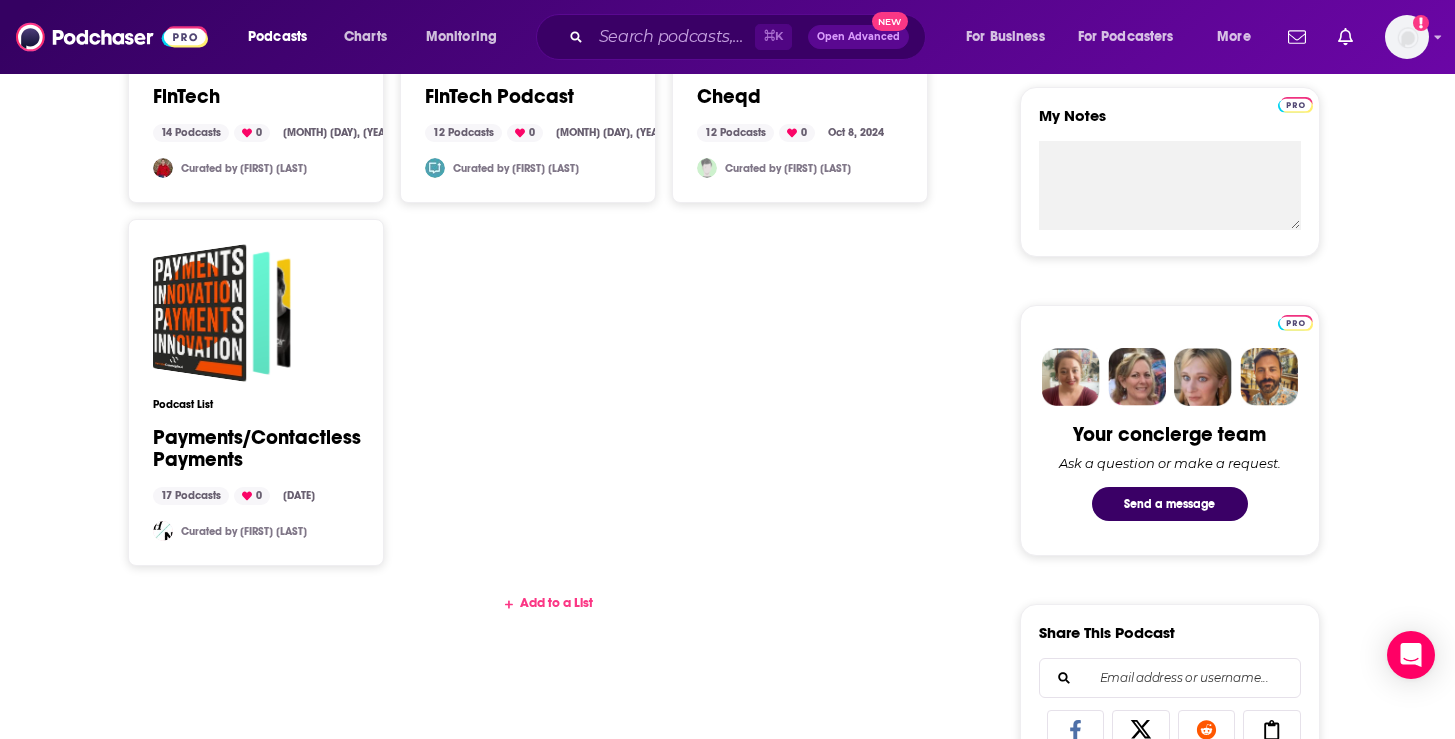 scroll, scrollTop: 728, scrollLeft: 0, axis: vertical 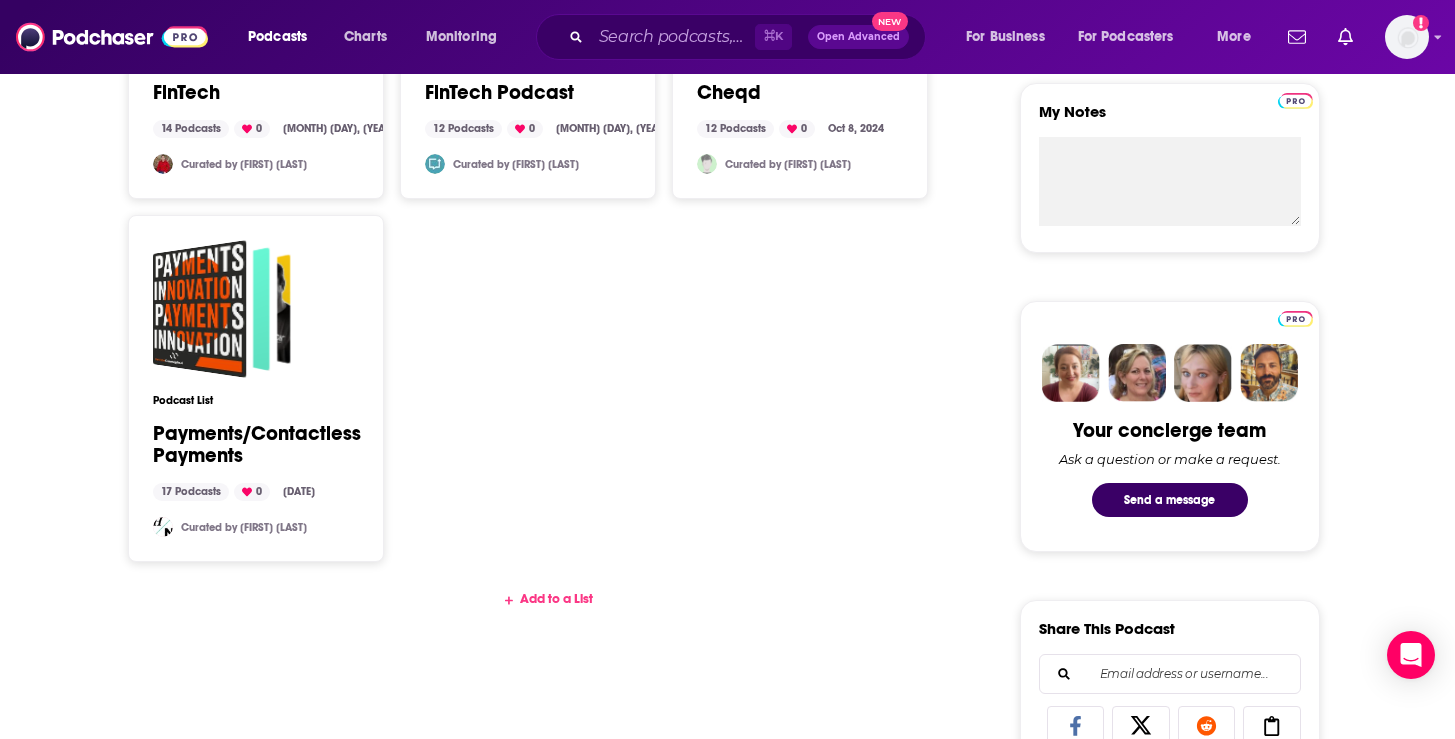 click on "Add to a List" at bounding box center (548, 599) 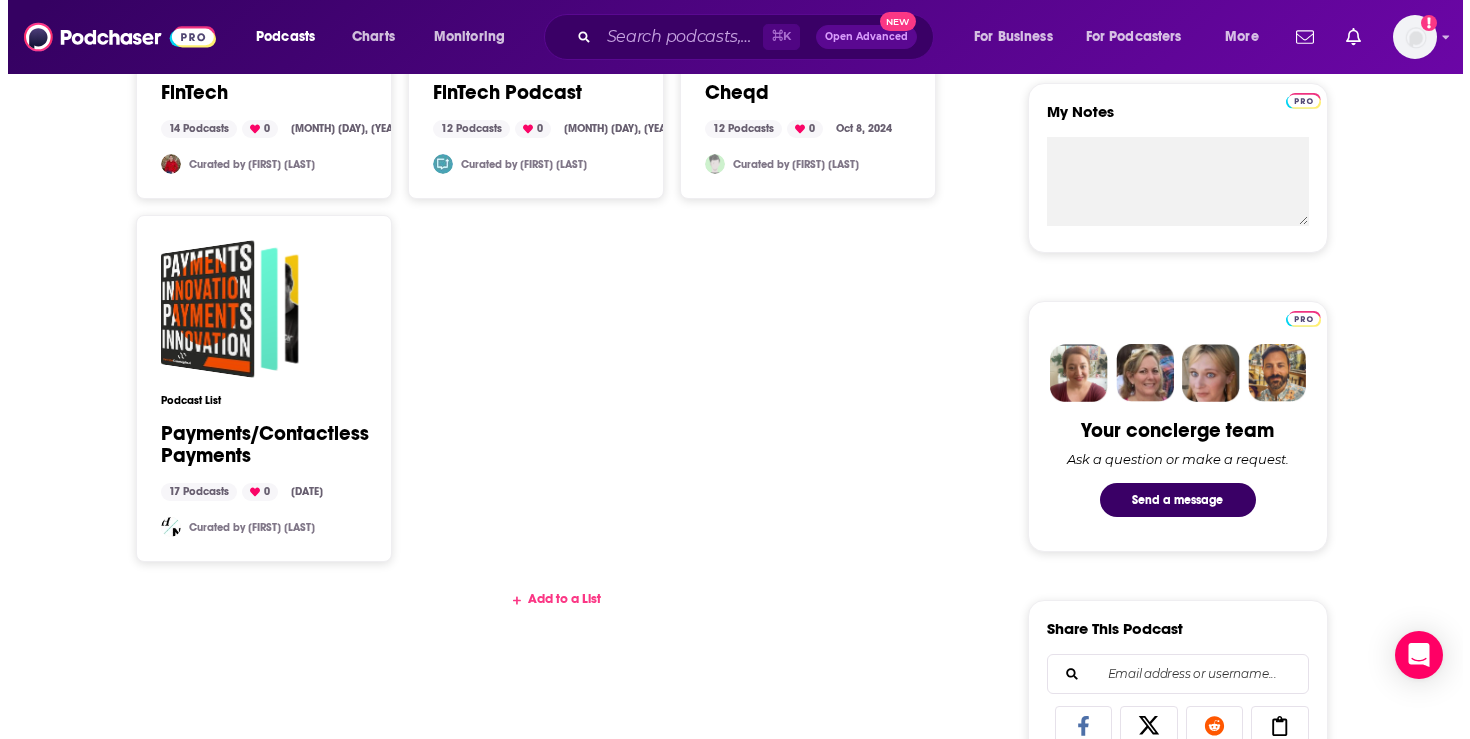 scroll, scrollTop: 0, scrollLeft: 0, axis: both 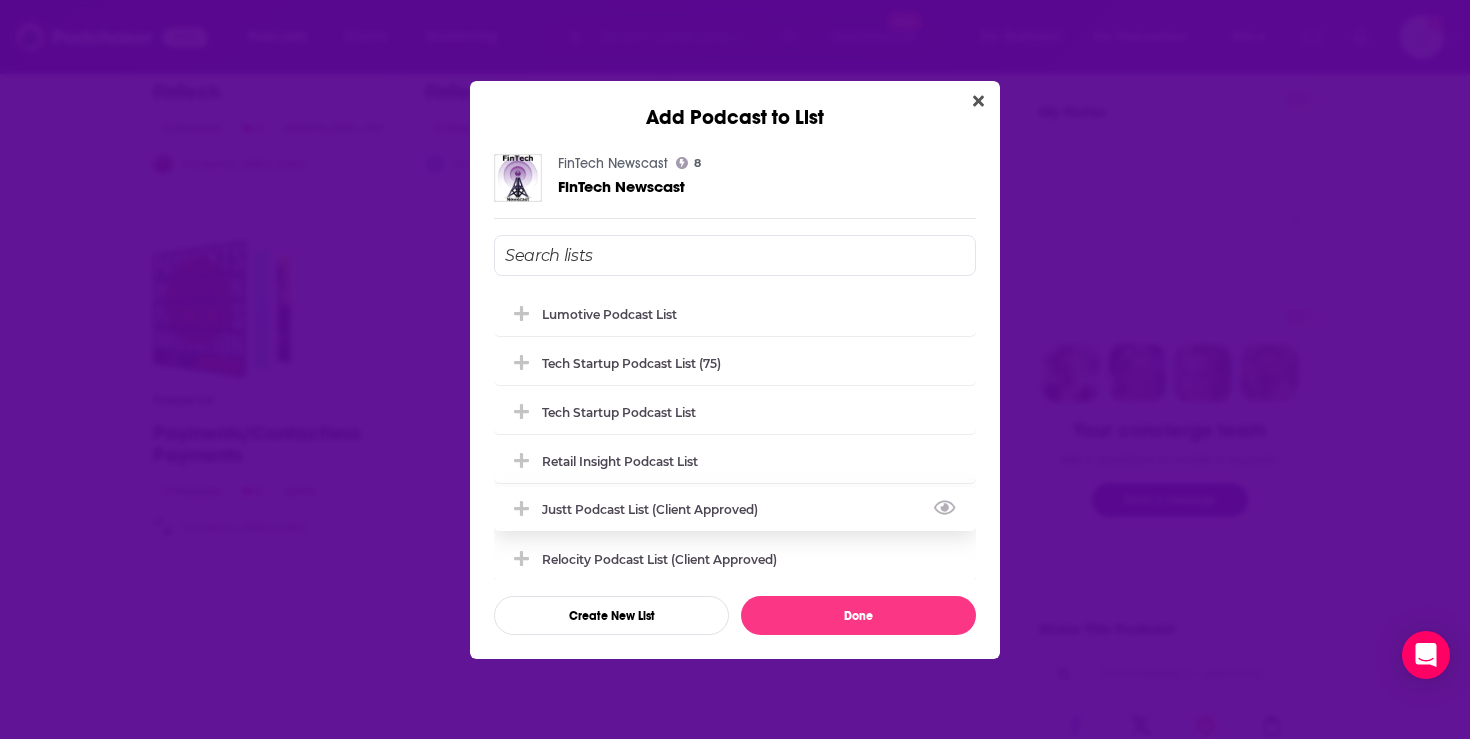 click on "Justt Podcast List (Client Approved)" at bounding box center [656, 509] 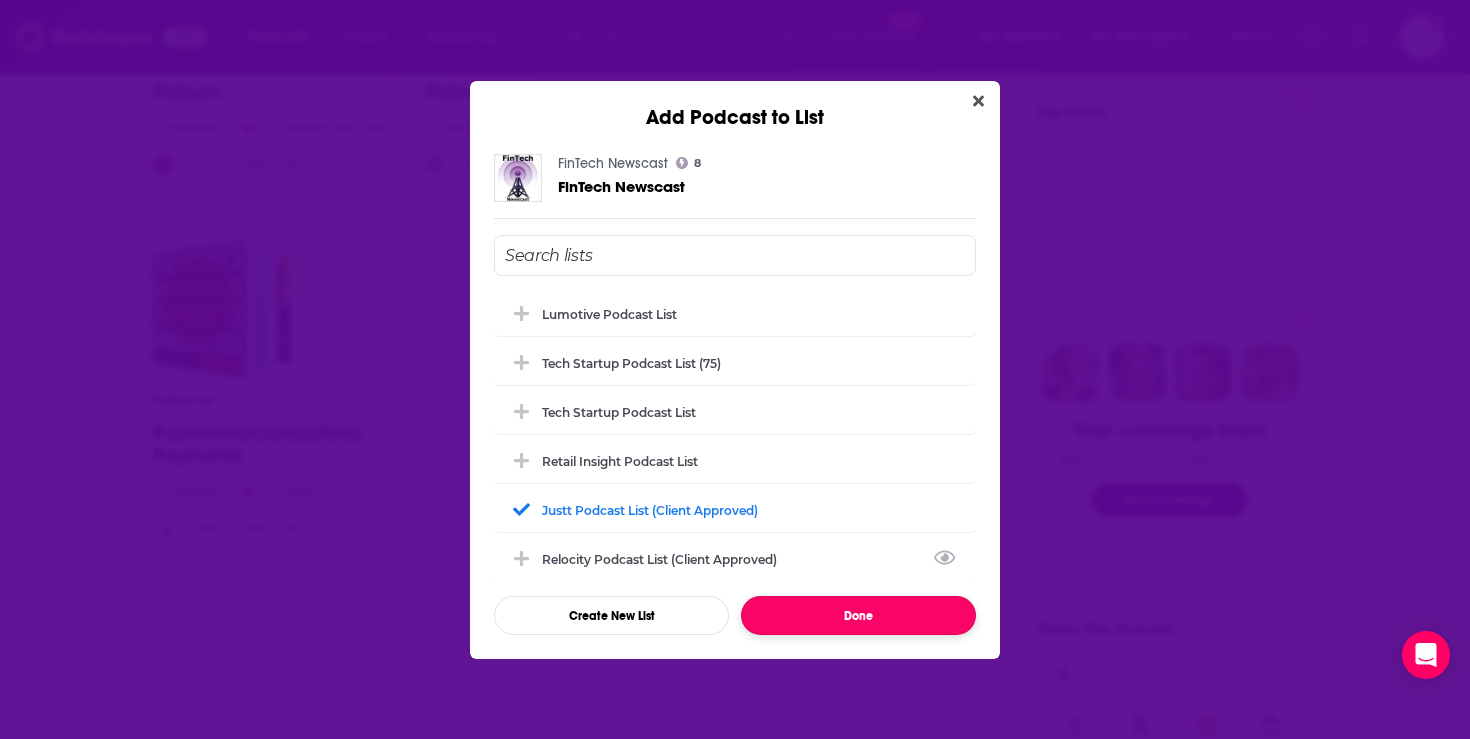 click on "Done" at bounding box center [858, 615] 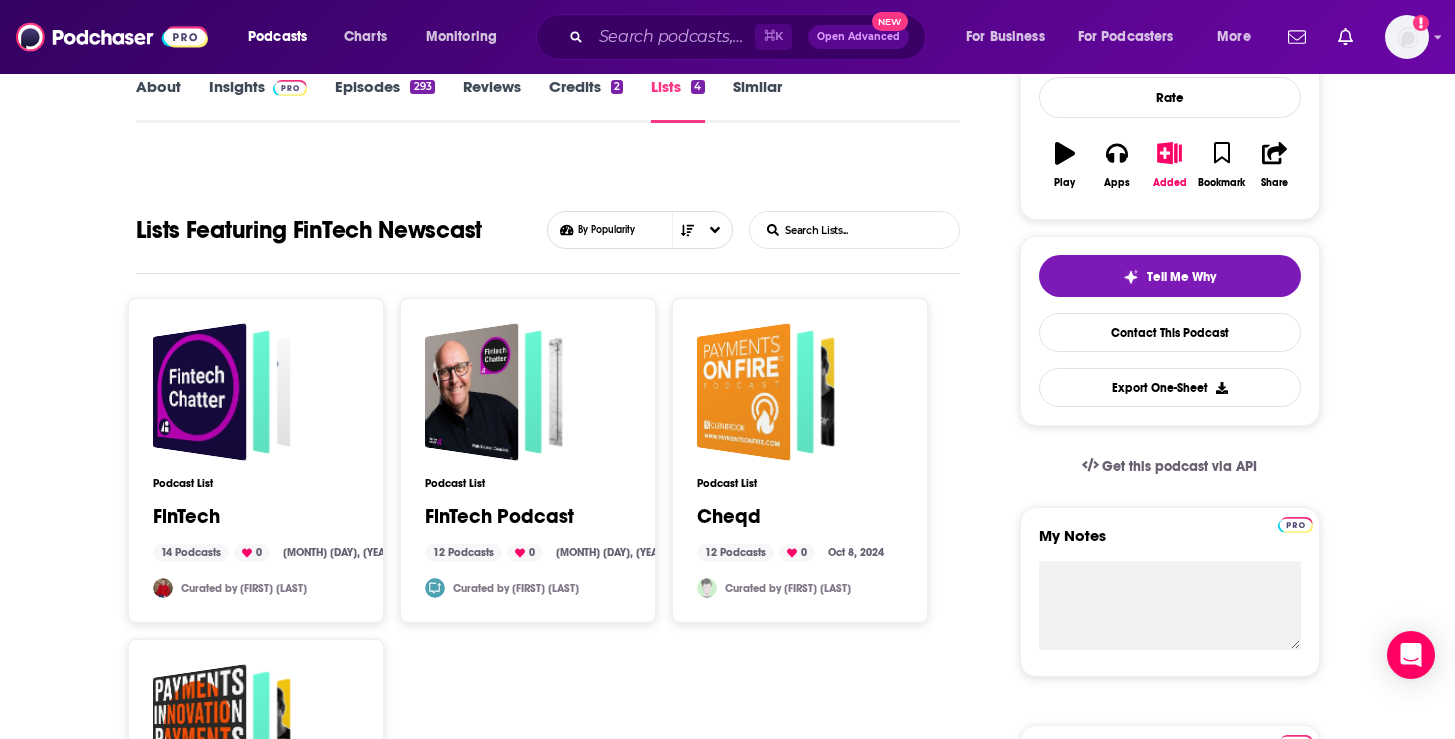 scroll, scrollTop: 0, scrollLeft: 0, axis: both 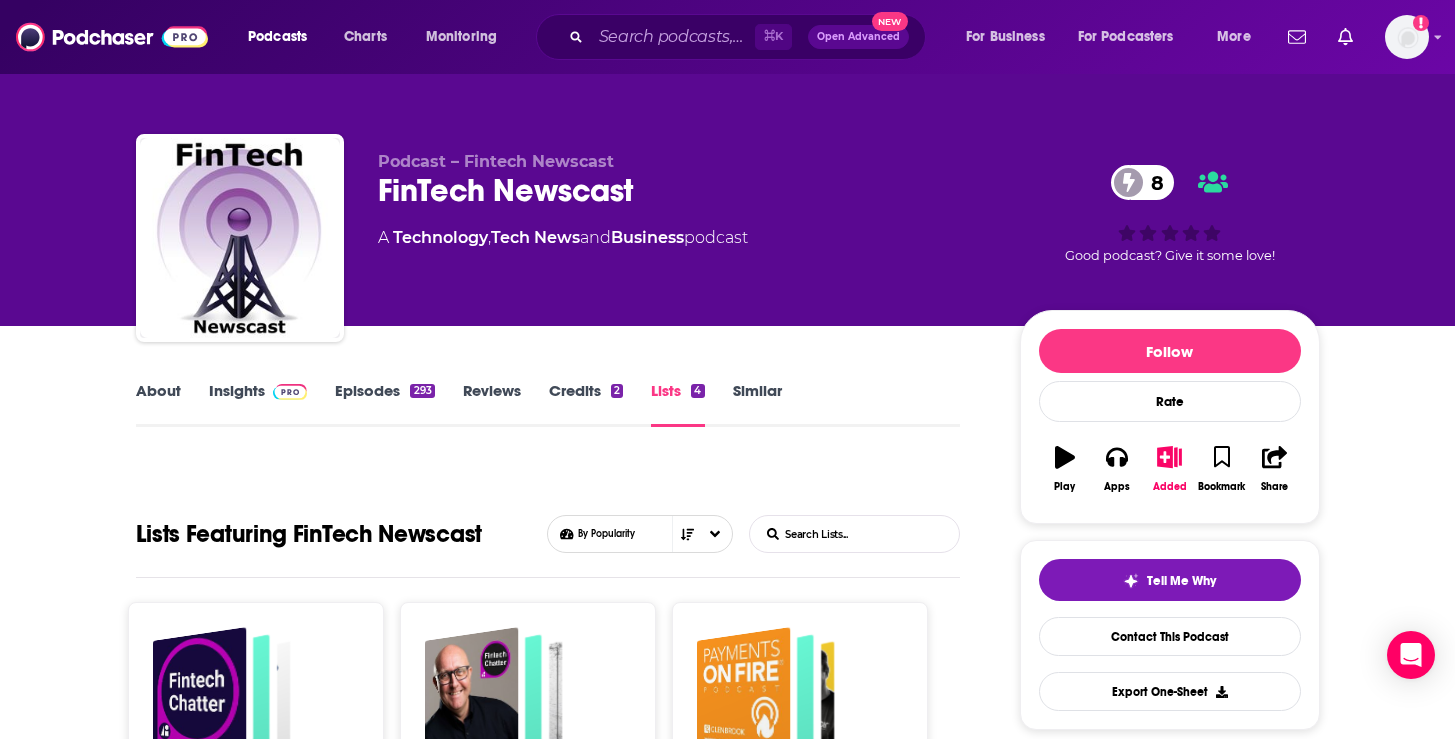 click on "About" at bounding box center (158, 404) 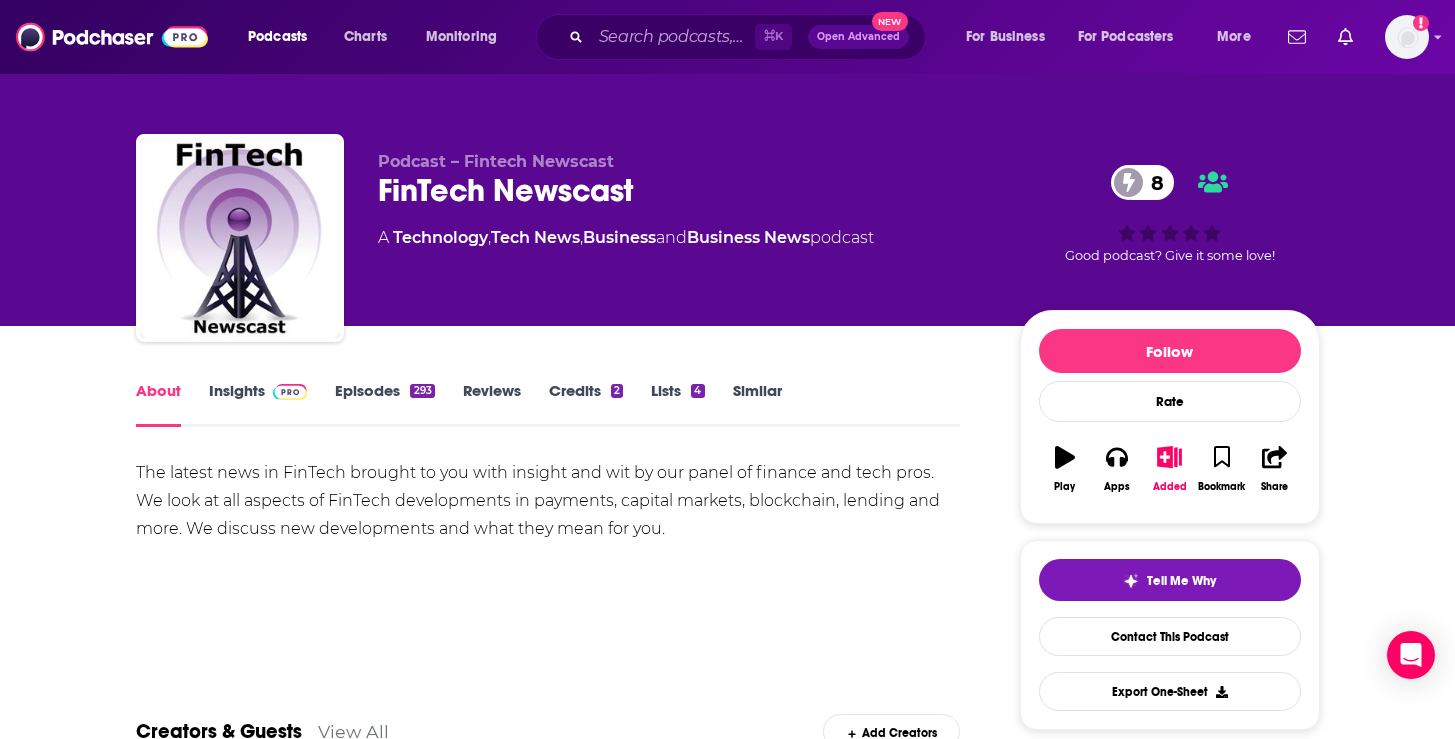 click on "Credits 2" at bounding box center (586, 404) 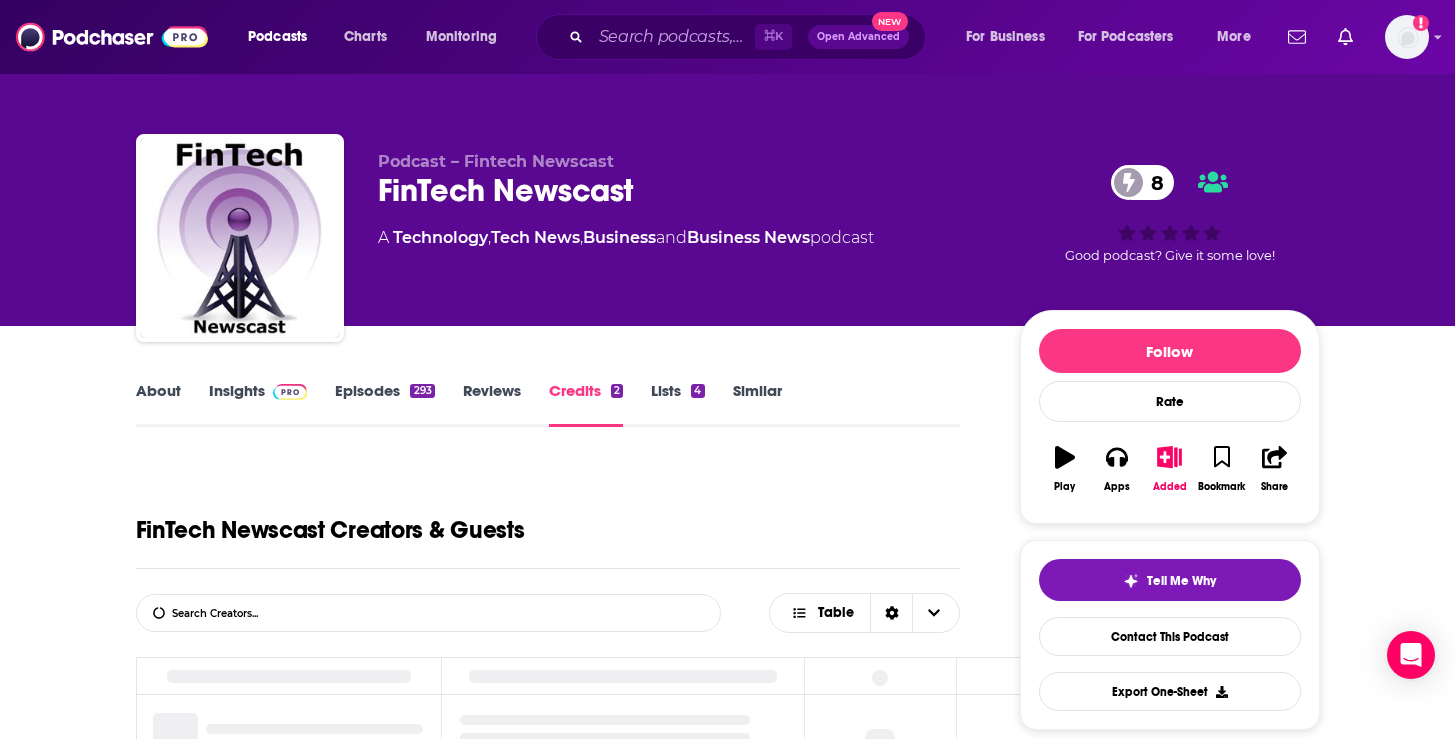 click on "Reviews" at bounding box center [492, 404] 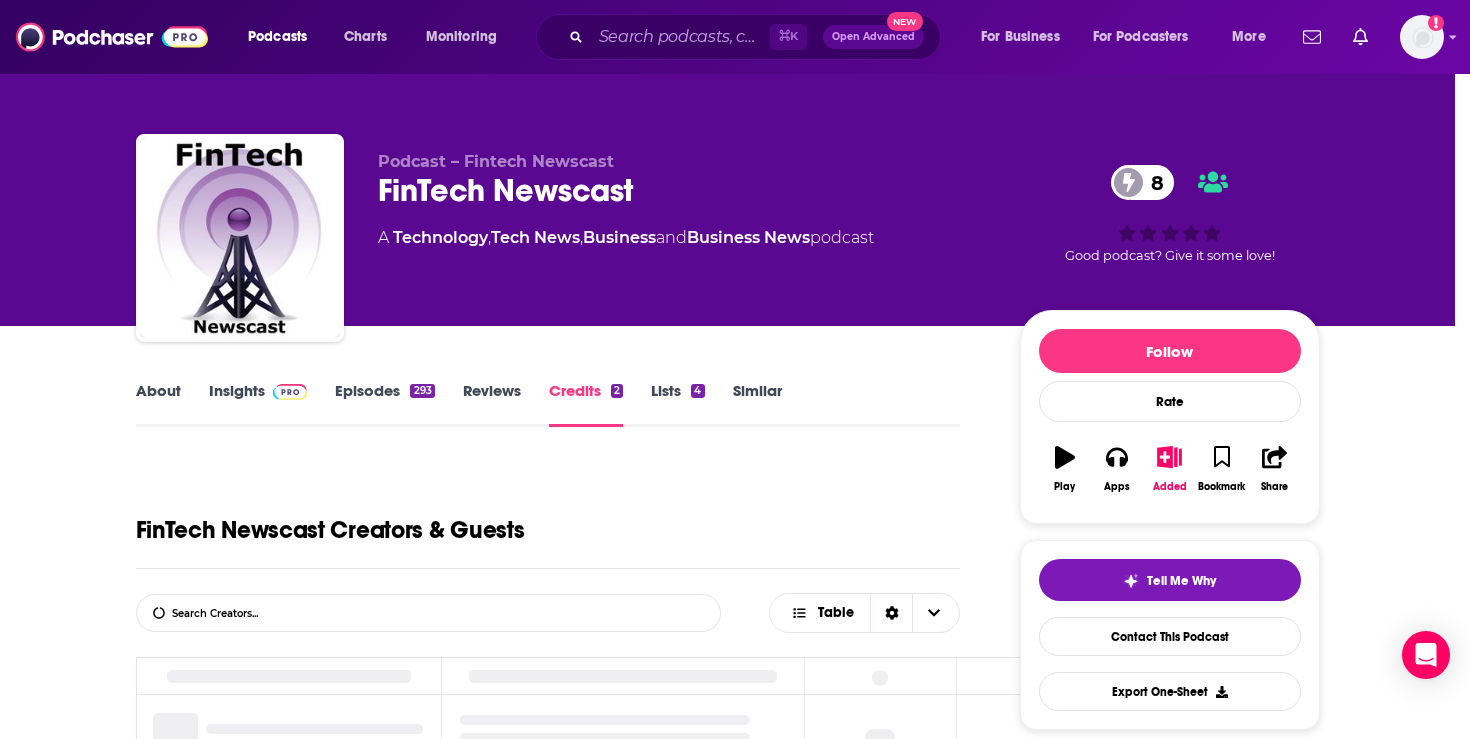 click on "No Reviews This podcast has no reviews yet, why not add one yourself? Maybe Later Review Podcast" at bounding box center (735, 369) 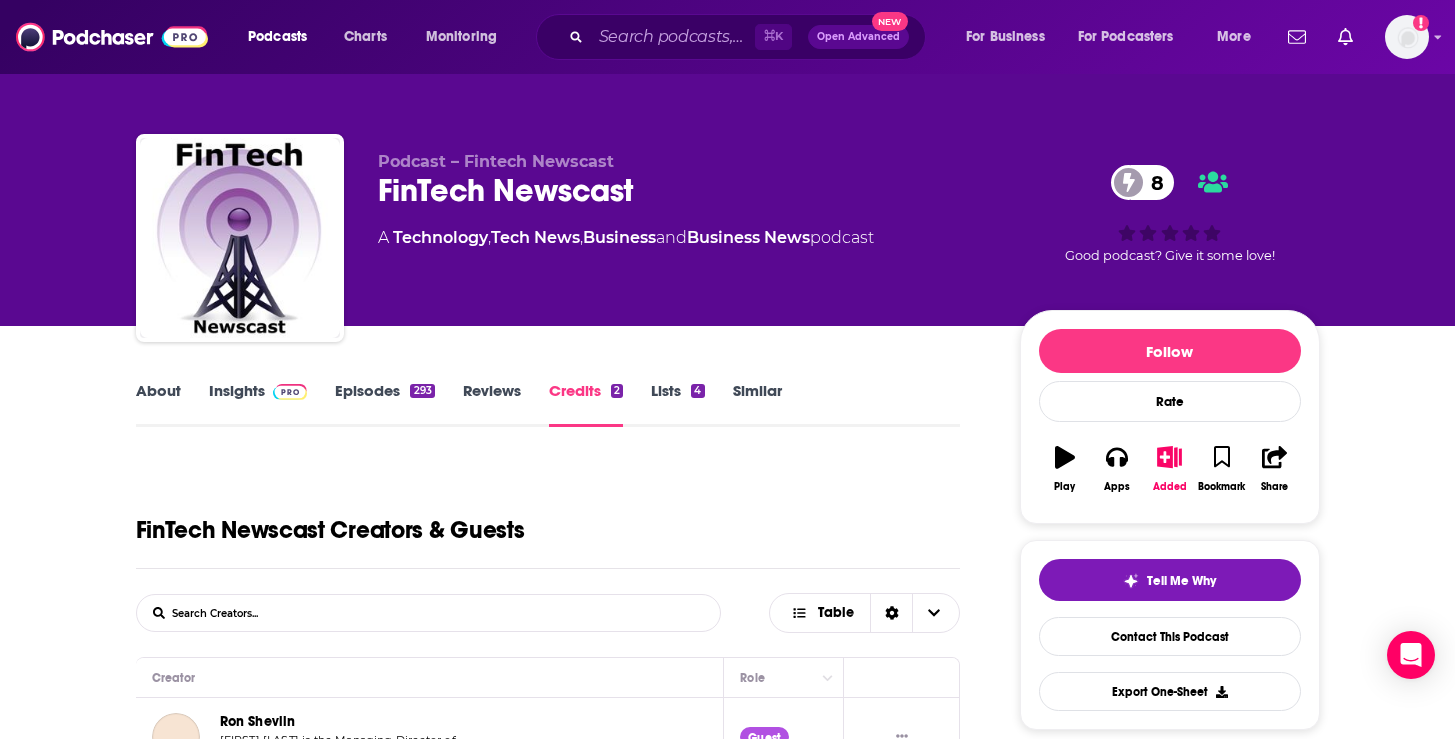 click on "Episodes 293" at bounding box center [384, 404] 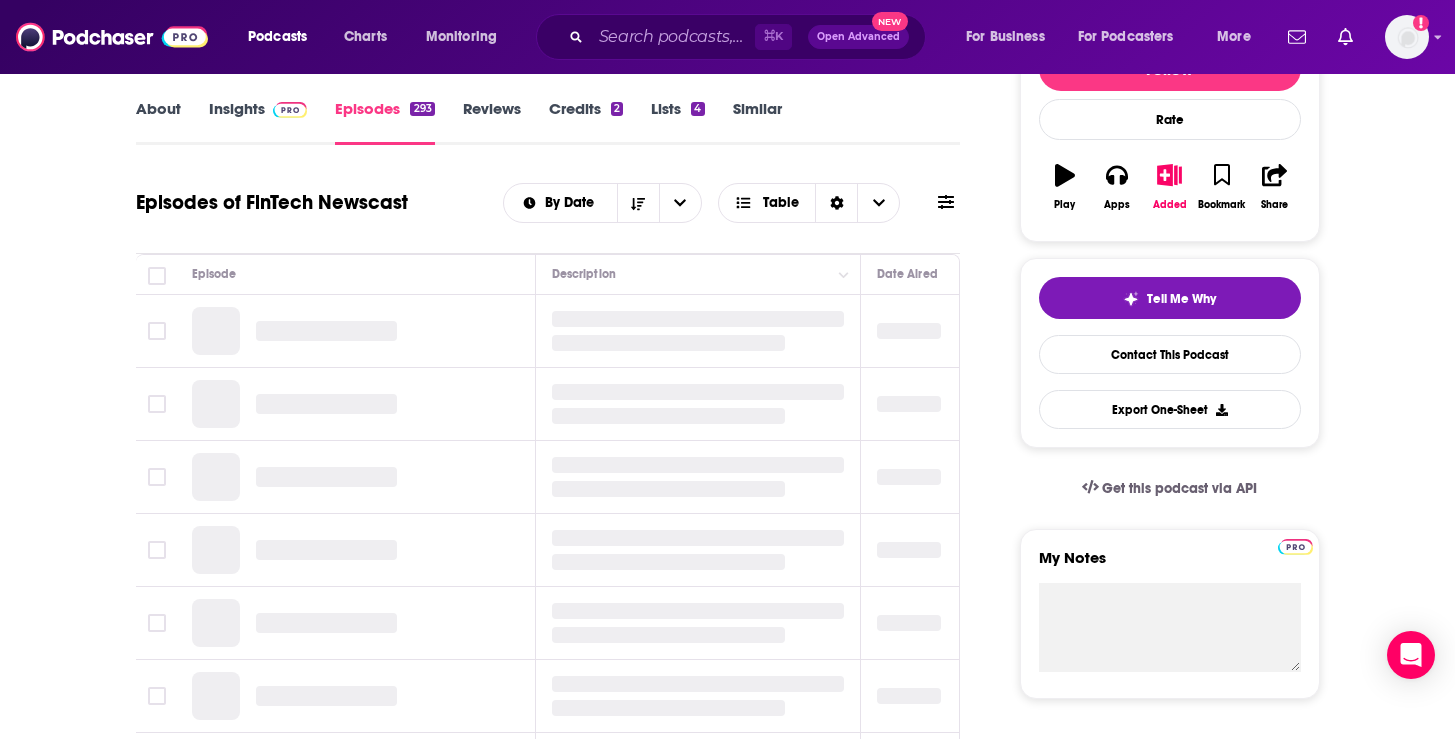 scroll, scrollTop: 270, scrollLeft: 0, axis: vertical 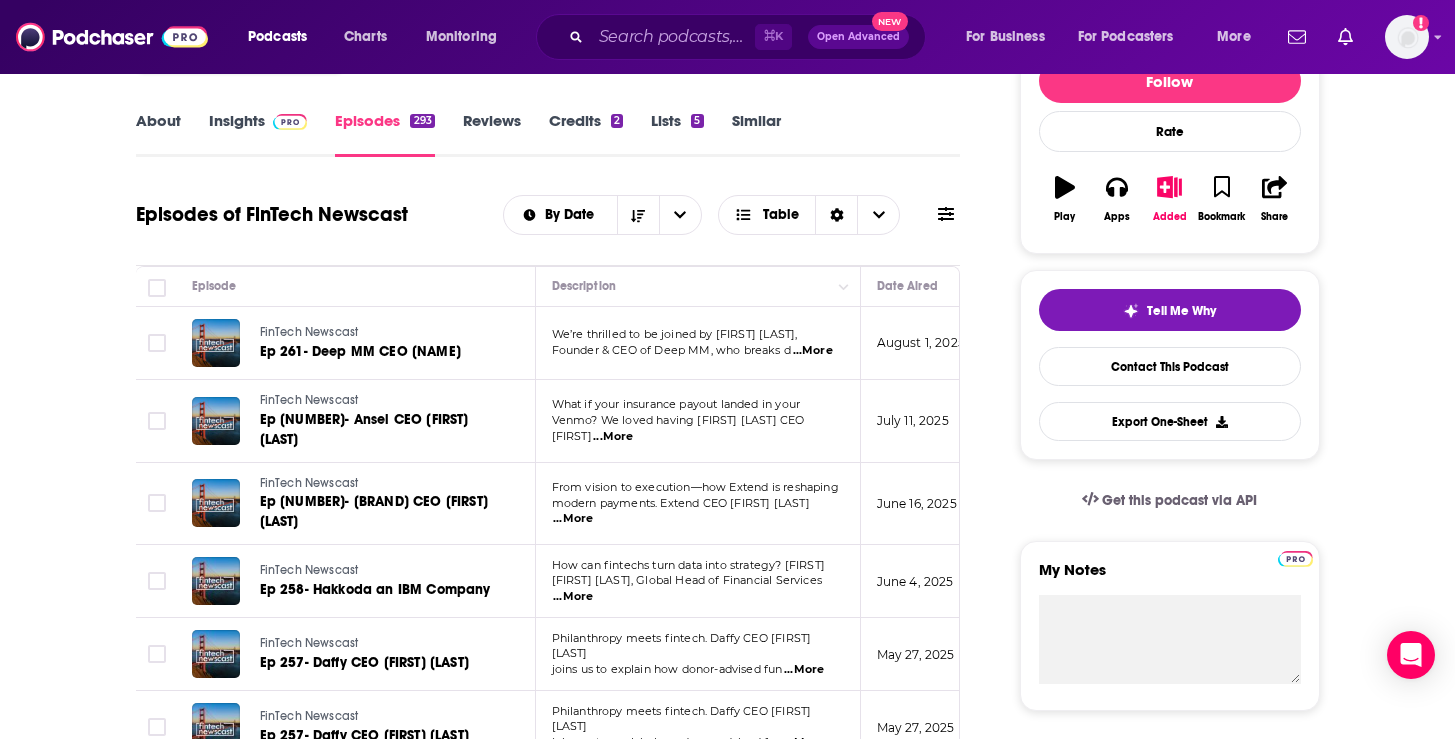 click on "...More" at bounding box center [813, 351] 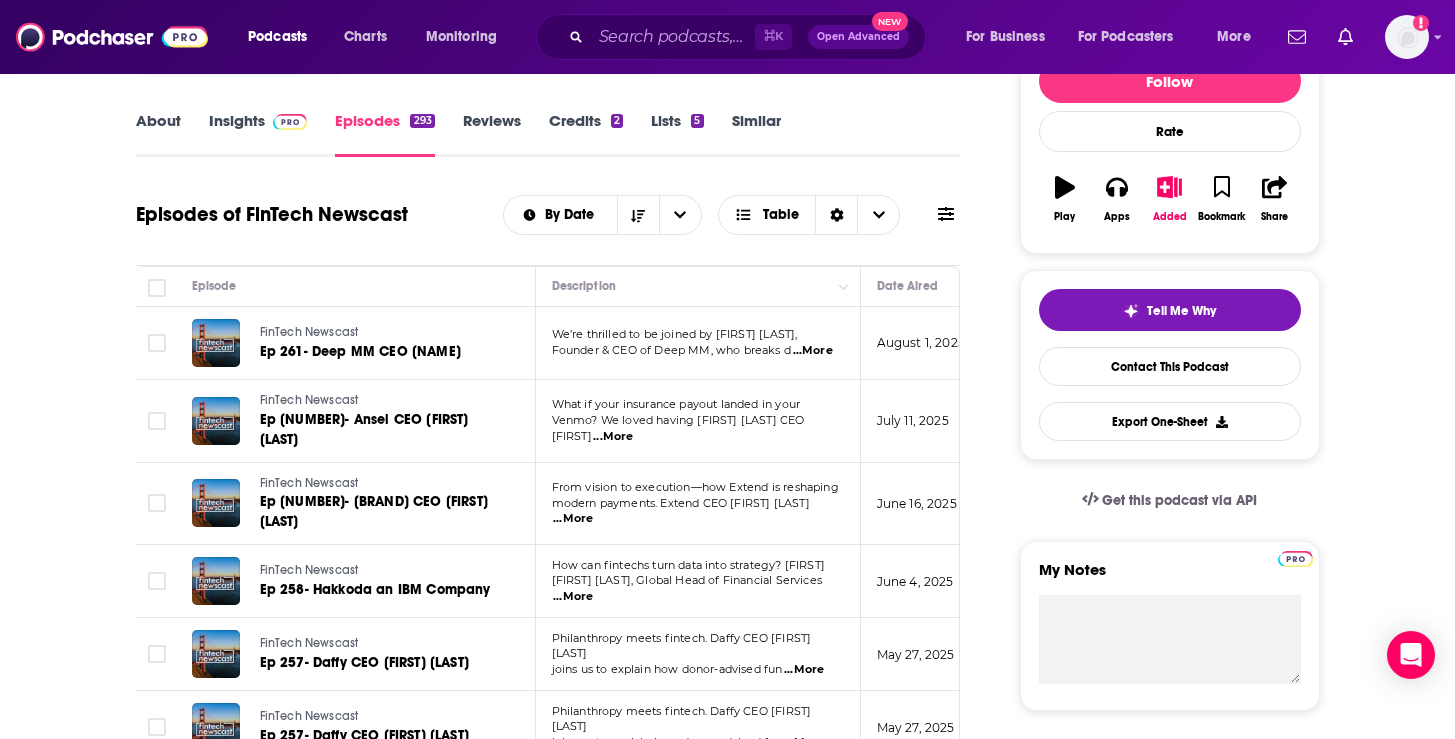 click on "About Insights Episodes [NUMBER] Reviews Credits [NUMBER] Lists [NUMBER] Similar Episodes of FinTech Newscast By Date Table Episode Description Date Aired Reach Episode Guests Length FinTech Newscast Ep [NUMBER]- Deep MM CEO [FIRST] [LAST] We’re thrilled to be joined by [FIRST] [LAST], Founder & CEO of Deep MM, who breaks d ...More [DATE] Under [NUMBER] -- [NUMBER]:[NUMBER] s FinTech Newscast Ep [NUMBER]- Ansel CEO [FIRST] [LAST] What if your insurance payout landed in your Venmo? We loved having Ansel CEO [FIRST] ...More [DATE] Under [NUMBER] -- [NUMBER]:[NUMBER] s FinTech Newscast Ep [NUMBER]- Extend CEO [FIRST] [LAST] From vision to execution—how Extend is reshaping modern payments. Extend CEO [FIRST] J ...More [DATE] Under [NUMBER] -- [NUMBER]:[NUMBER] s FinTech Newscast Ep [NUMBER]- Hakkoda an IBM Company How can fintechs turn data into strategy? [FIRST] [LAST], Global Head of Financial Services ...More [DATE] Under [NUMBER] -- [NUMBER]:[NUMBER] s FinTech Newscast Ep [NUMBER]- Daffy CEO [FIRST] [LAST] Philanthropy meets fintech. Daffy CEO [FIRST] [LAST] ...More [DATE] Under [NUMBER] -- [NUMBER]:[NUMBER]" at bounding box center (562, 4309) 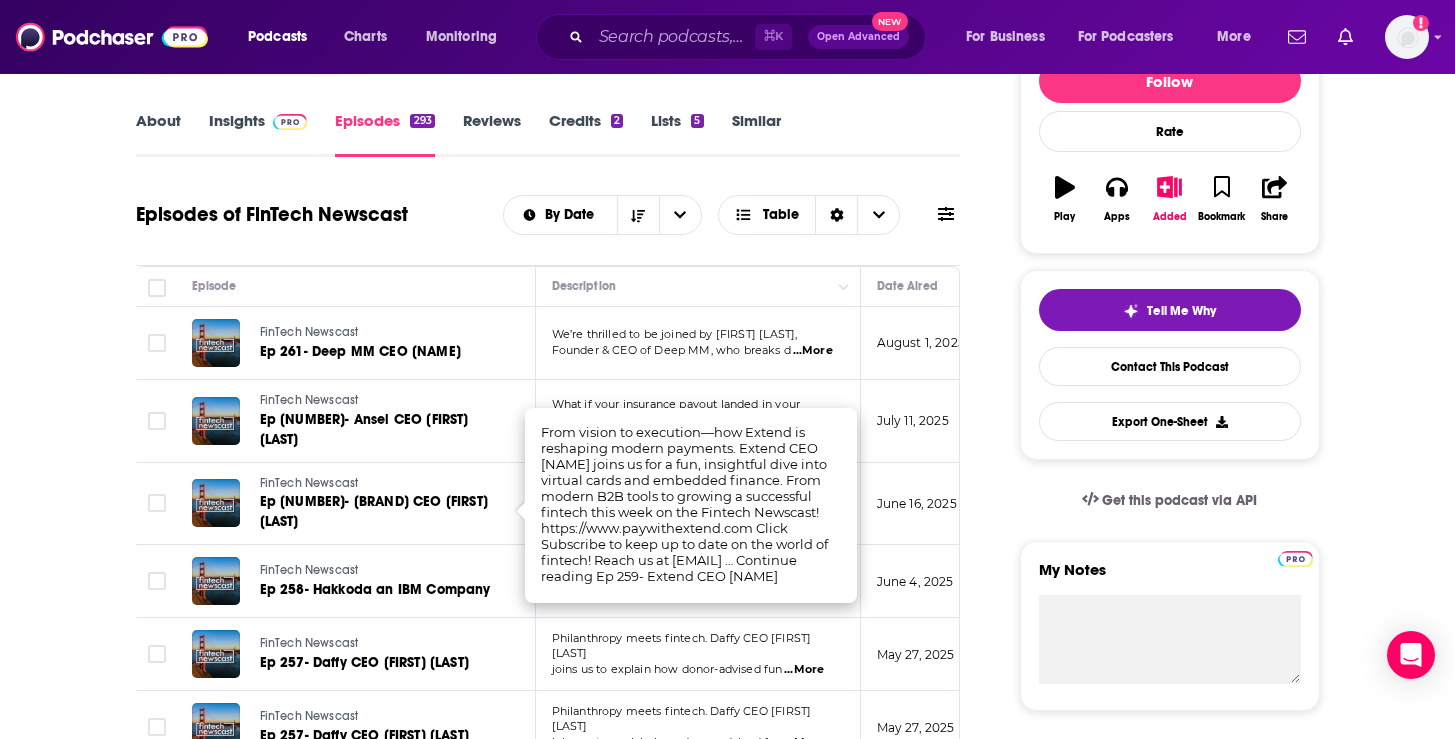click on "About Insights Episodes [NUMBER] Reviews Credits [NUMBER] Lists [NUMBER] Similar Episodes of FinTech Newscast By Date Table Episode Description Date Aired Reach Episode Guests Length FinTech Newscast Ep [NUMBER]- Deep MM CEO [FIRST] [LAST] We’re thrilled to be joined by [FIRST] [LAST], Founder & CEO of Deep MM, who breaks d ...More [DATE] Under [NUMBER] -- [NUMBER]:[NUMBER] s FinTech Newscast Ep [NUMBER]- Ansel CEO [FIRST] [LAST] What if your insurance payout landed in your Venmo? We loved having Ansel CEO [FIRST] ...More [DATE] Under [NUMBER] -- [NUMBER]:[NUMBER] s FinTech Newscast Ep [NUMBER]- Extend CEO [FIRST] [LAST] From vision to execution—how Extend is reshaping modern payments. Extend CEO [FIRST] J ...More [DATE] Under [NUMBER] -- [NUMBER]:[NUMBER] s FinTech Newscast Ep [NUMBER]- Hakkoda an IBM Company How can fintechs turn data into strategy? [FIRST] [LAST], Global Head of Financial Services ...More [DATE] Under [NUMBER] -- [NUMBER]:[NUMBER] s FinTech Newscast Ep [NUMBER]- Daffy CEO [FIRST] [LAST] Philanthropy meets fintech. Daffy CEO [FIRST] [LAST] ...More [DATE] Under [NUMBER] -- [NUMBER]:[NUMBER]" at bounding box center (562, 4309) 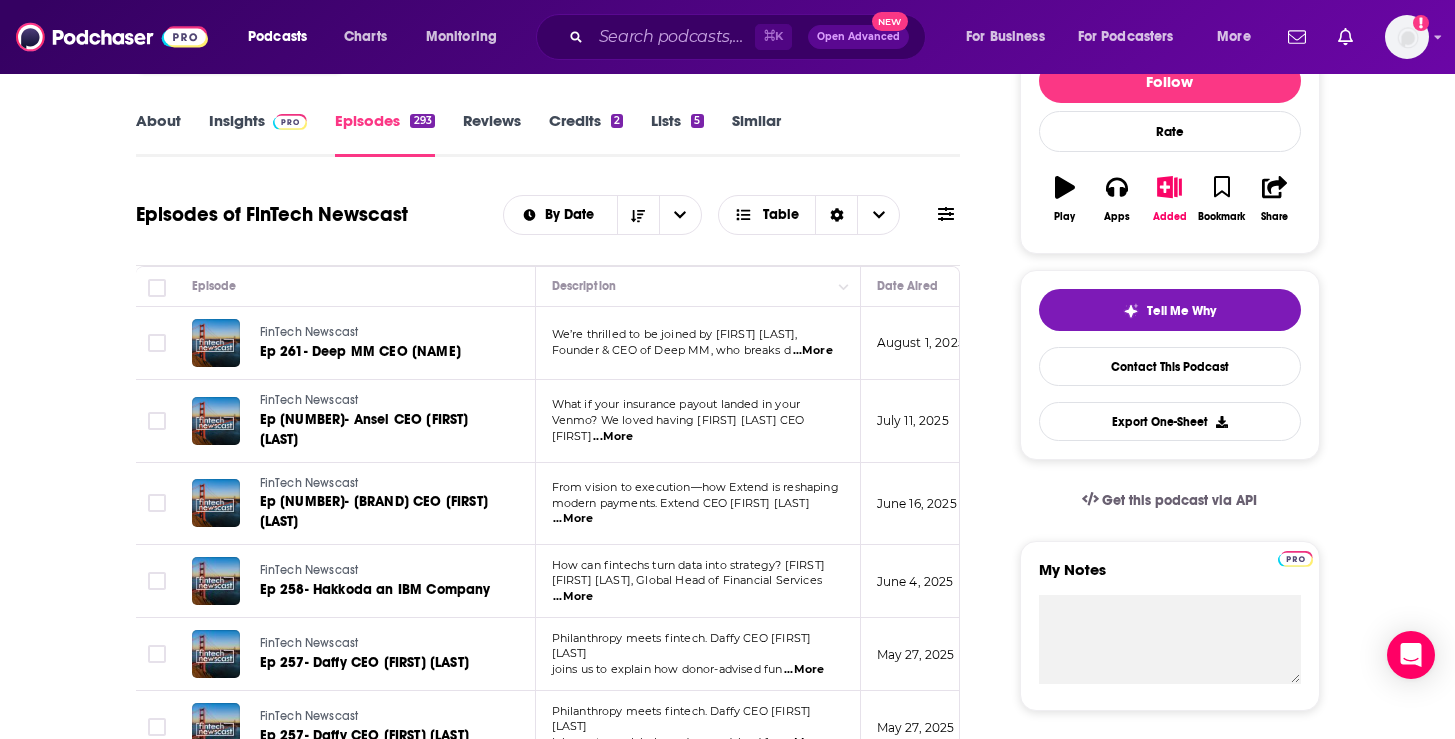 click on "...More" at bounding box center (573, 597) 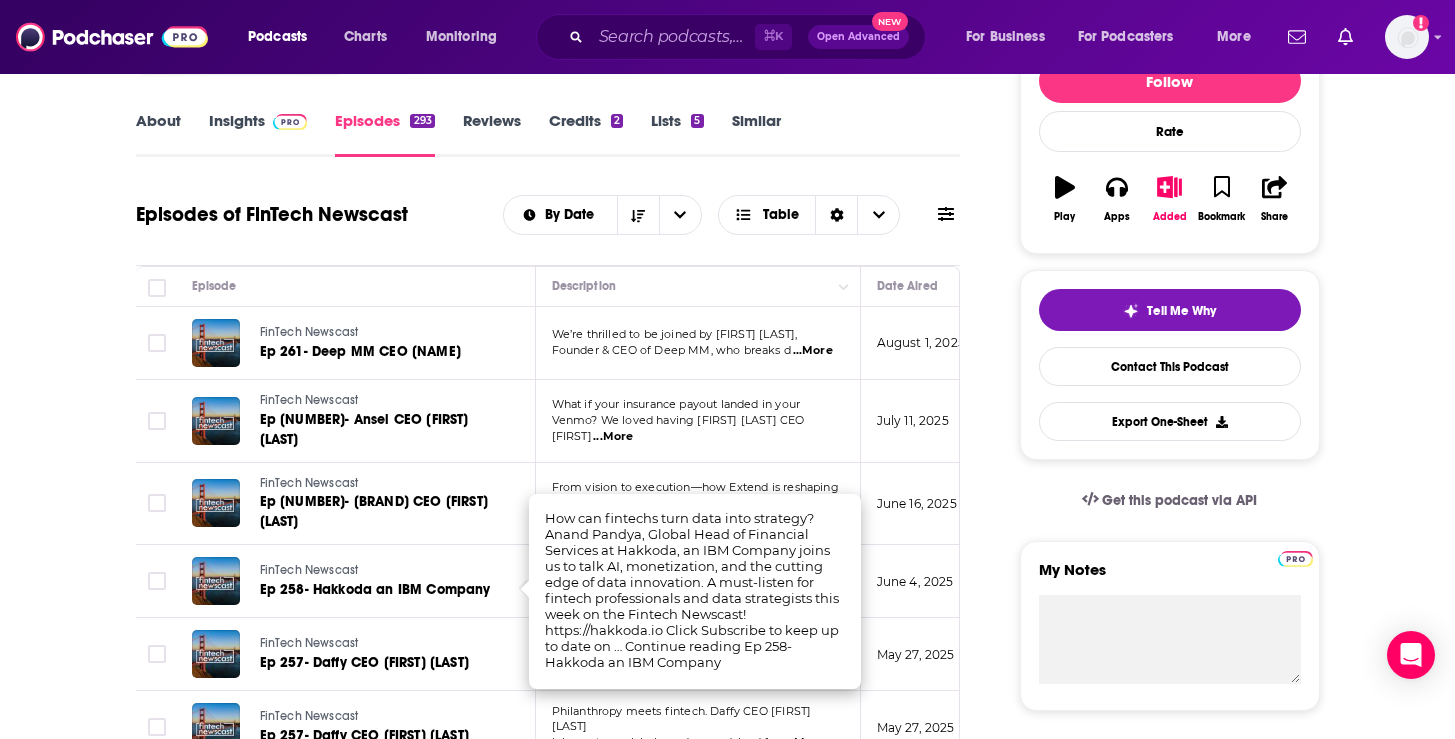 click on "About Insights Episodes [NUMBER] Reviews Credits [NUMBER] Lists [NUMBER] Similar Episodes of FinTech Newscast By Date Table Episode Description Date Aired Reach Episode Guests Length FinTech Newscast Ep [NUMBER]- Deep MM CEO [FIRST] [LAST] We’re thrilled to be joined by [FIRST] [LAST], Founder & CEO of Deep MM, who breaks d ...More [DATE] Under [NUMBER] -- [NUMBER]:[NUMBER] s FinTech Newscast Ep [NUMBER]- Ansel CEO [FIRST] [LAST] What if your insurance payout landed in your Venmo? We loved having Ansel CEO [FIRST] ...More [DATE] Under [NUMBER] -- [NUMBER]:[NUMBER] s FinTech Newscast Ep [NUMBER]- Extend CEO [FIRST] [LAST] From vision to execution—how Extend is reshaping modern payments. Extend CEO [FIRST] J ...More [DATE] Under [NUMBER] -- [NUMBER]:[NUMBER] s FinTech Newscast Ep [NUMBER]- Hakkoda an IBM Company How can fintechs turn data into strategy? [FIRST] [LAST], Global Head of Financial Services ...More [DATE] Under [NUMBER] -- [NUMBER]:[NUMBER] s FinTech Newscast Ep [NUMBER]- Daffy CEO [FIRST] [LAST] Philanthropy meets fintech. Daffy CEO [FIRST] [LAST] ...More [DATE] Under [NUMBER] -- [NUMBER]:[NUMBER]" at bounding box center [727, 4283] 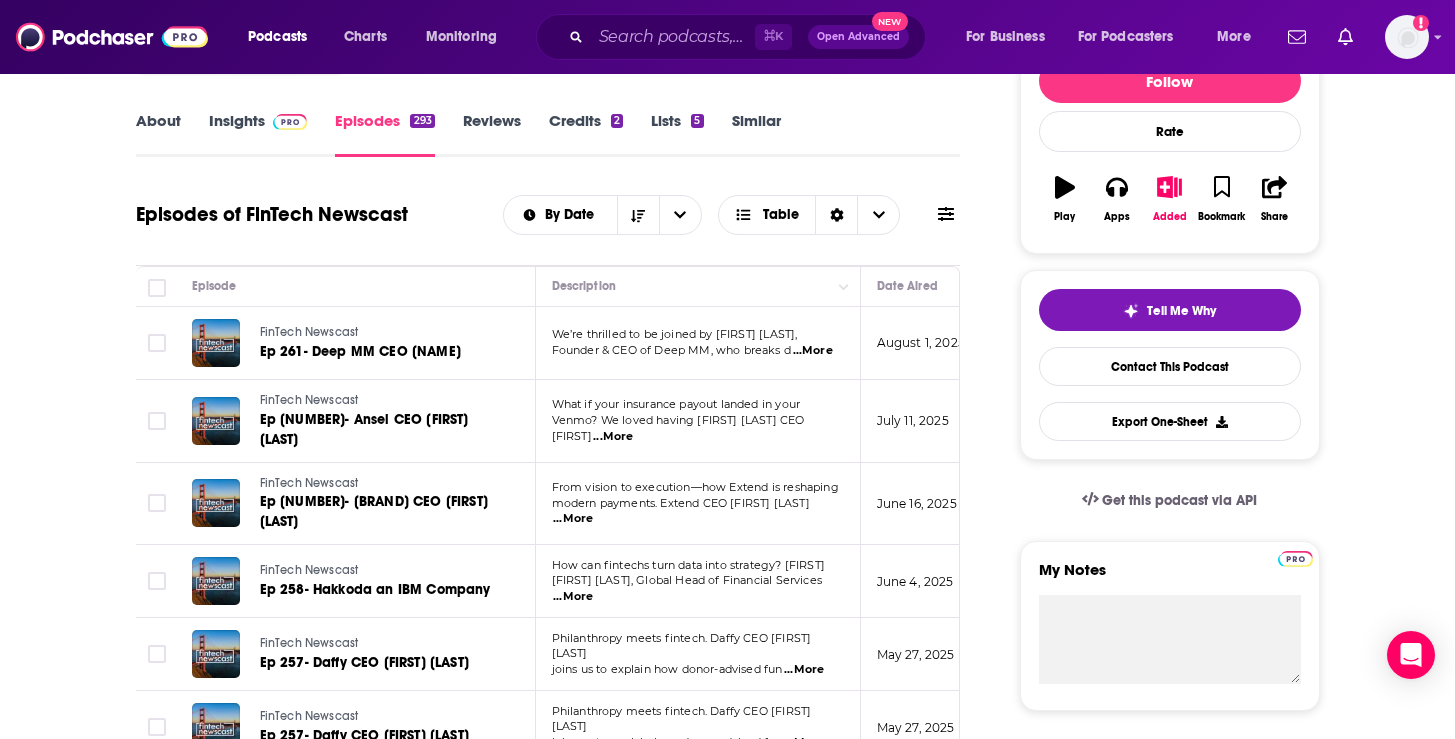 click on "...More" at bounding box center (804, 670) 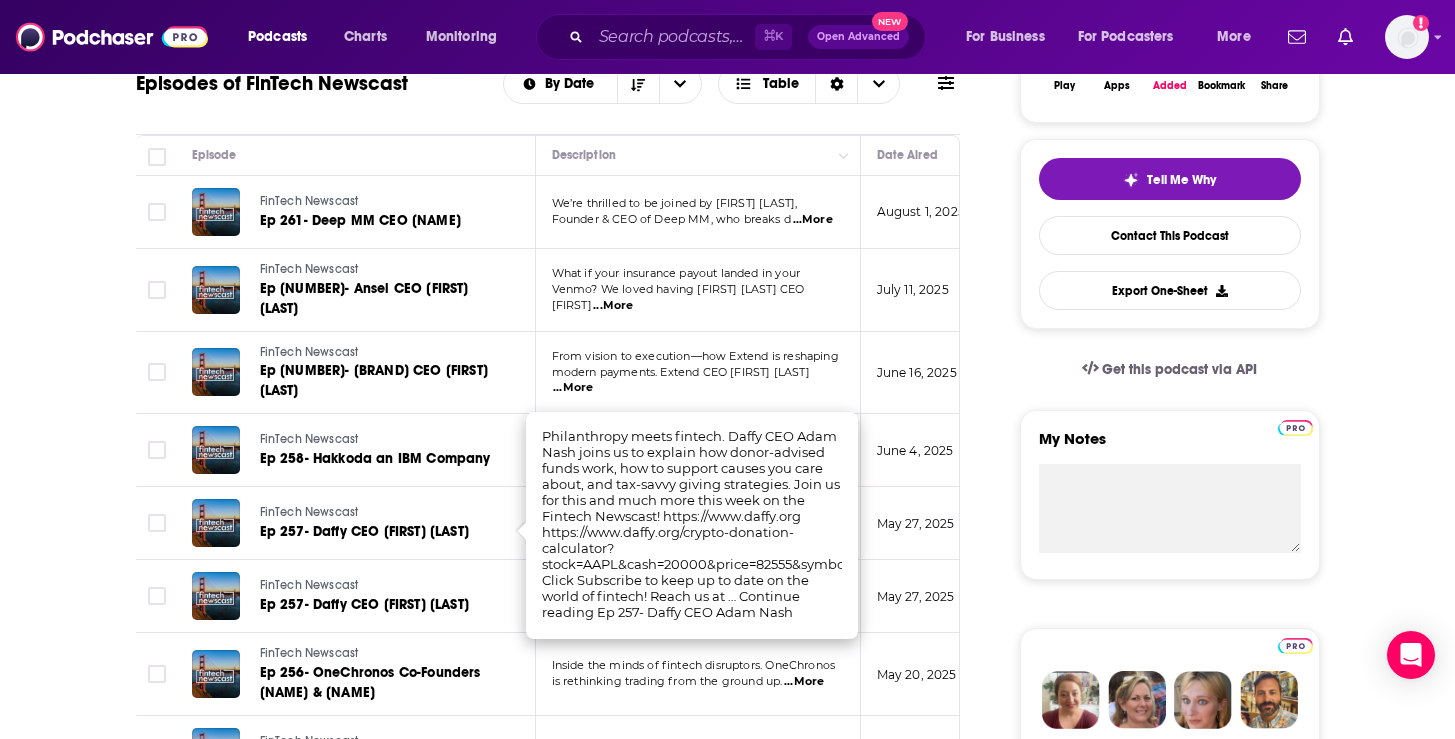 scroll, scrollTop: 415, scrollLeft: 0, axis: vertical 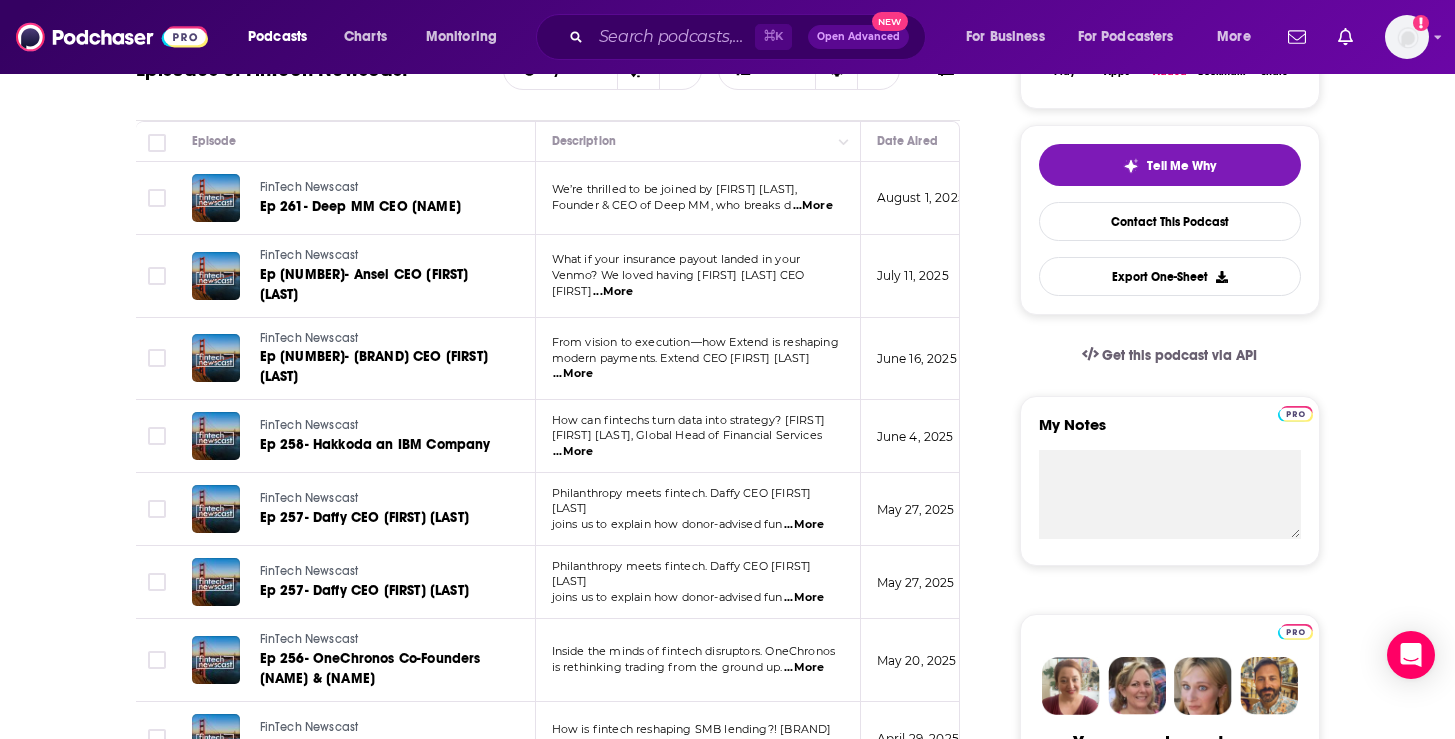 click on "My Notes" at bounding box center [1170, 481] 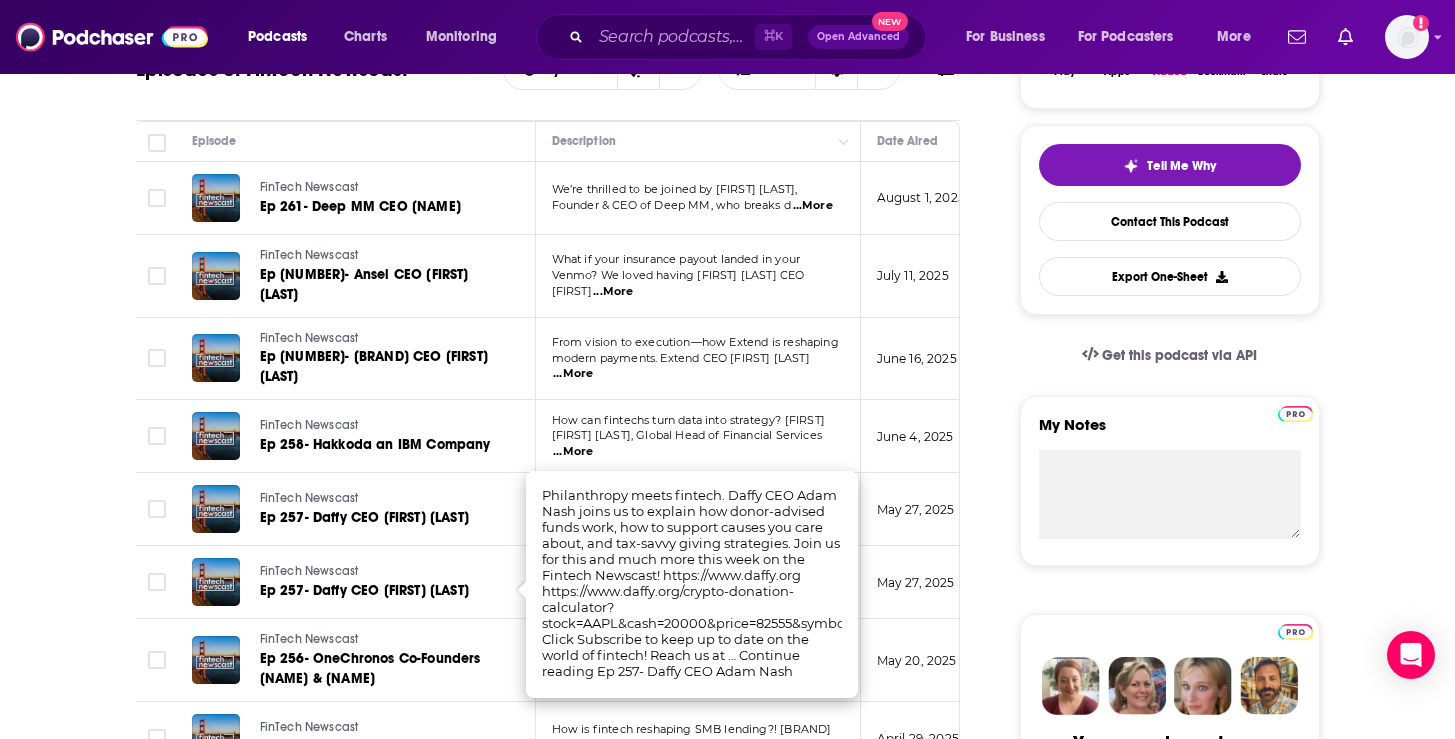 click on "About Insights Episodes [NUMBER] Reviews Credits [NUMBER] Lists [NUMBER] Similar Episodes of FinTech Newscast By Date Table Episode Description Date Aired Reach Episode Guests Length FinTech Newscast Ep [NUMBER]- Deep MM CEO [FIRST] [LAST] We’re thrilled to be joined by [FIRST] [LAST], Founder & CEO of Deep MM, who breaks d ...More [DATE] Under [NUMBER] -- [NUMBER]:[NUMBER] s FinTech Newscast Ep [NUMBER]- Ansel CEO [FIRST] [LAST] What if your insurance payout landed in your Venmo? We loved having Ansel CEO [FIRST] ...More [DATE] Under [NUMBER] -- [NUMBER]:[NUMBER] s FinTech Newscast Ep [NUMBER]- Extend CEO [FIRST] [LAST] From vision to execution—how Extend is reshaping modern payments. Extend CEO [FIRST] J ...More [DATE] Under [NUMBER] -- [NUMBER]:[NUMBER] s FinTech Newscast Ep [NUMBER]- Hakkoda an IBM Company How can fintechs turn data into strategy? [FIRST] [LAST], Global Head of Financial Services ...More [DATE] Under [NUMBER] -- [NUMBER]:[NUMBER] s FinTech Newscast Ep [NUMBER]- Daffy CEO [FIRST] [LAST] Philanthropy meets fintech. Daffy CEO [FIRST] [LAST] ...More [DATE] Under [NUMBER] -- [NUMBER]:[NUMBER]" at bounding box center [562, 4164] 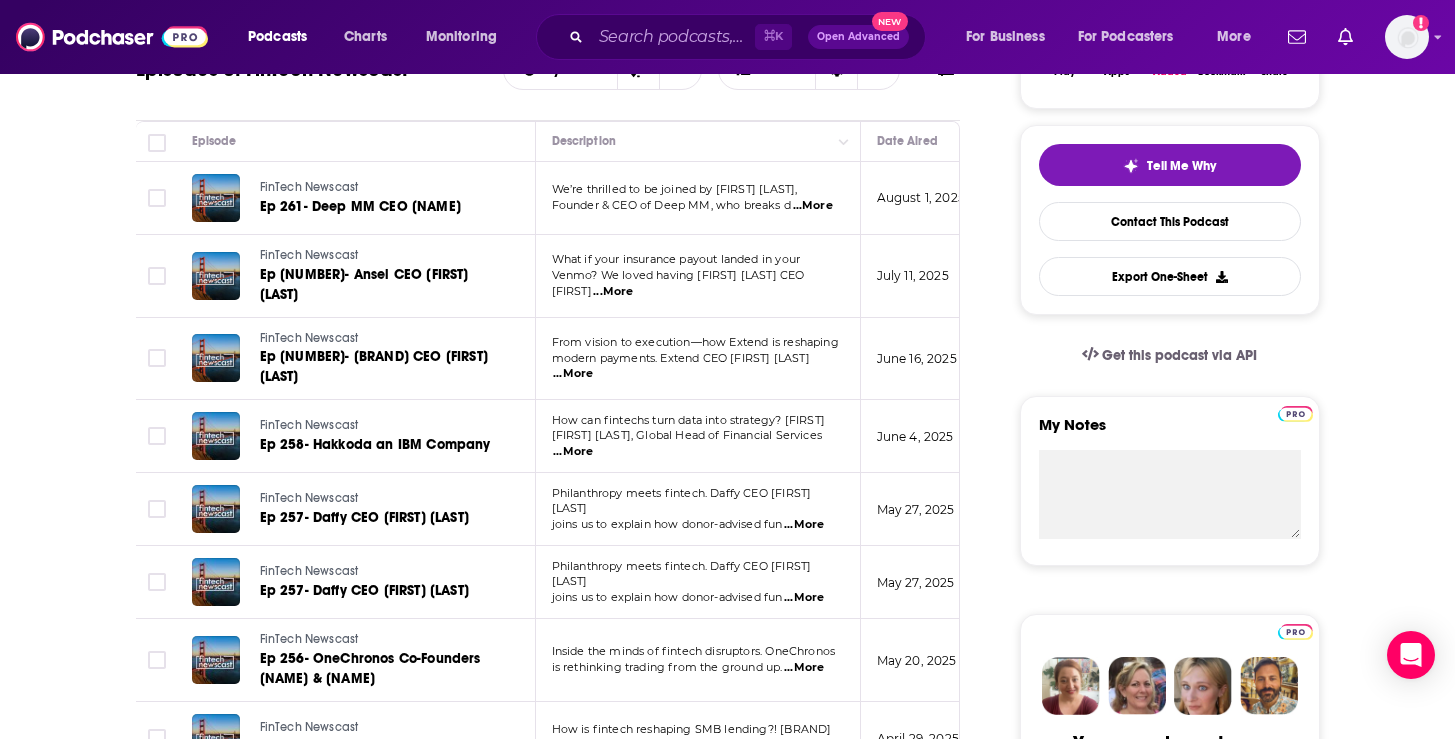 click on "...More" at bounding box center (804, 668) 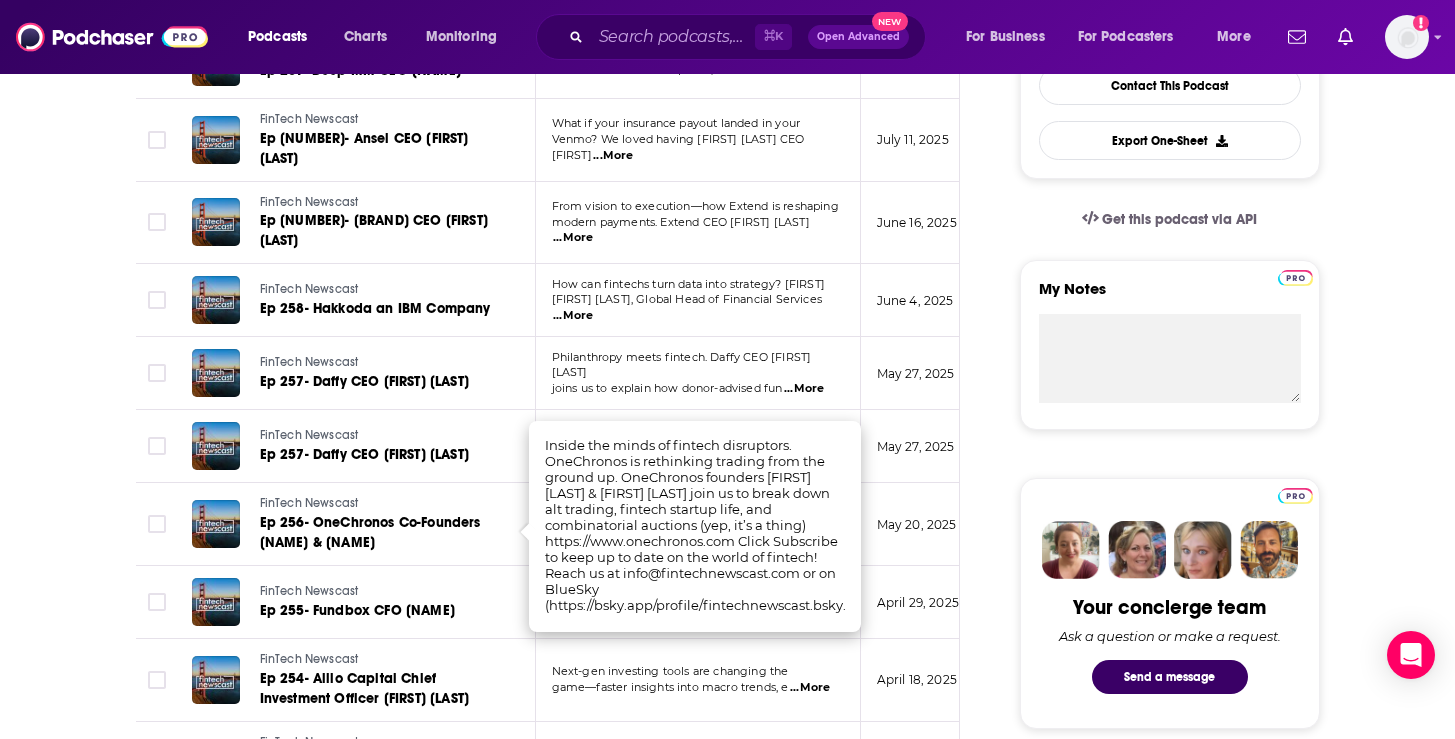 scroll, scrollTop: 554, scrollLeft: 0, axis: vertical 